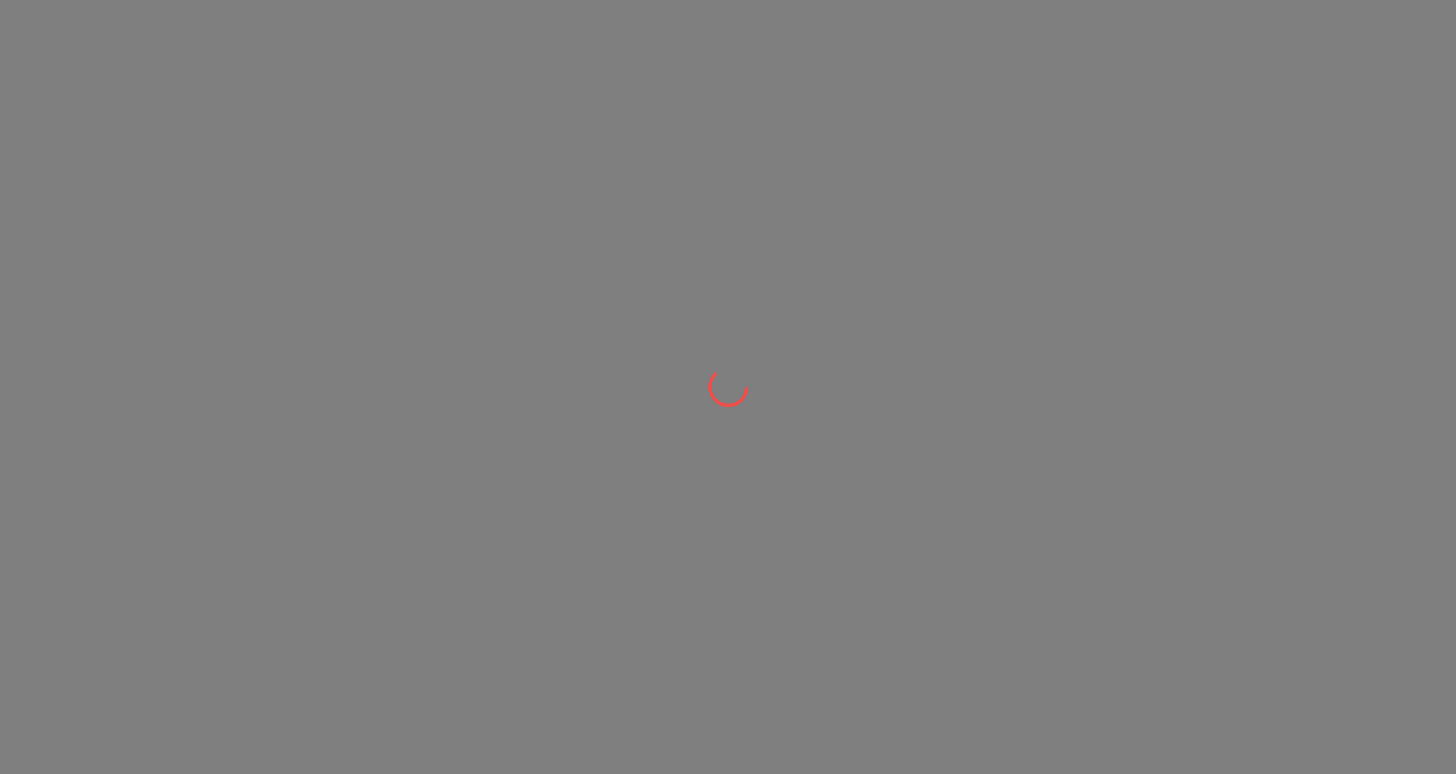 scroll, scrollTop: 0, scrollLeft: 0, axis: both 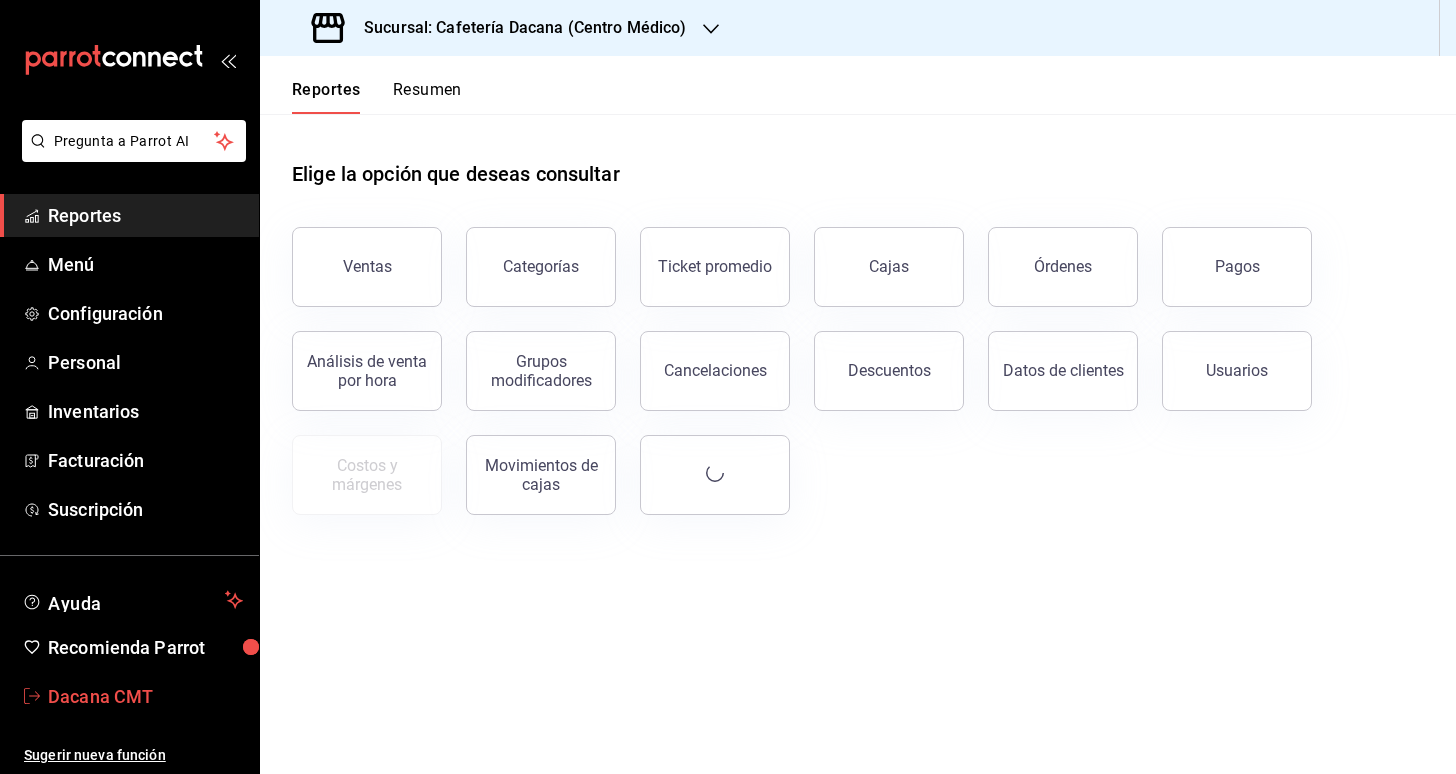 click on "Dacana CMT" at bounding box center (145, 696) 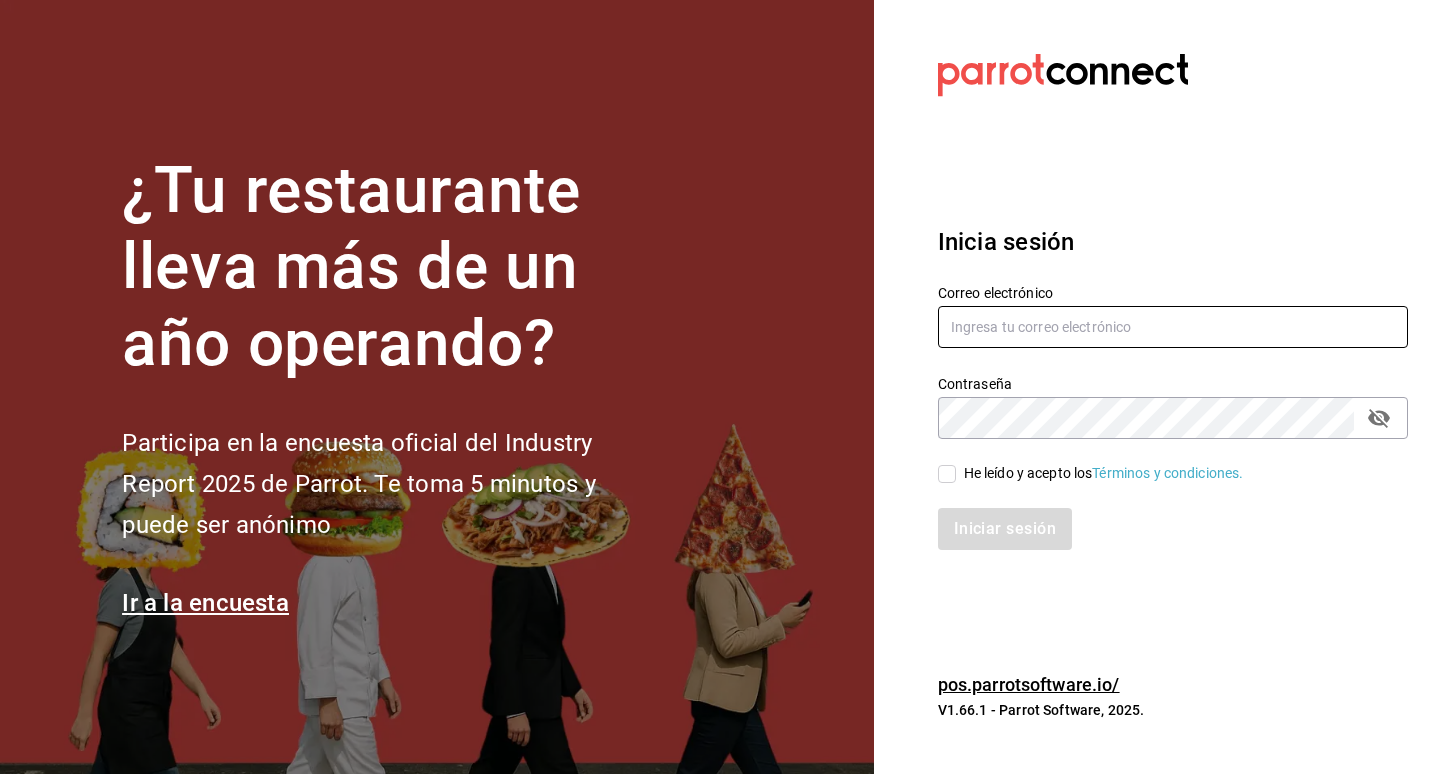 type on "carlos.ortegal.0812@gmail.com" 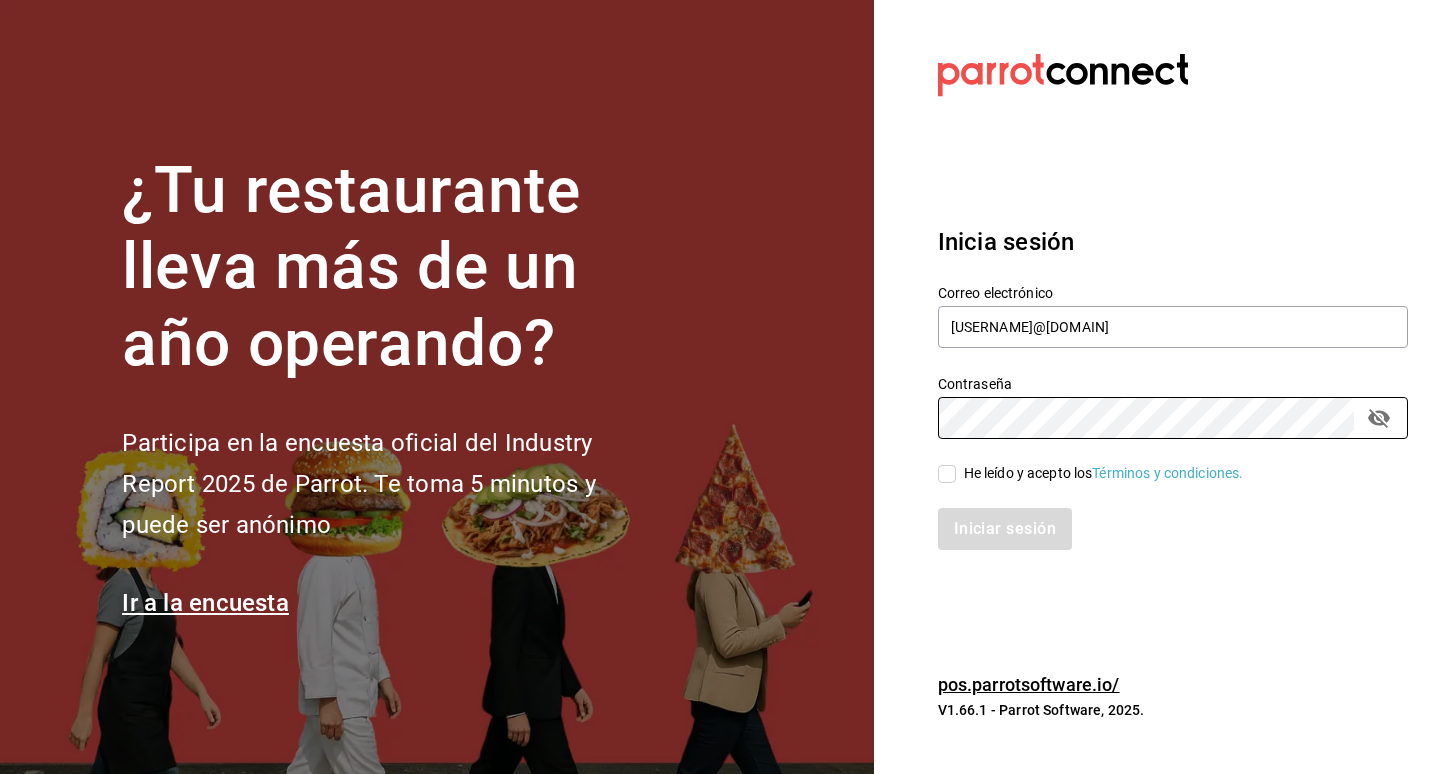 click on "He leído y acepto los  Términos y condiciones." at bounding box center [1104, 473] 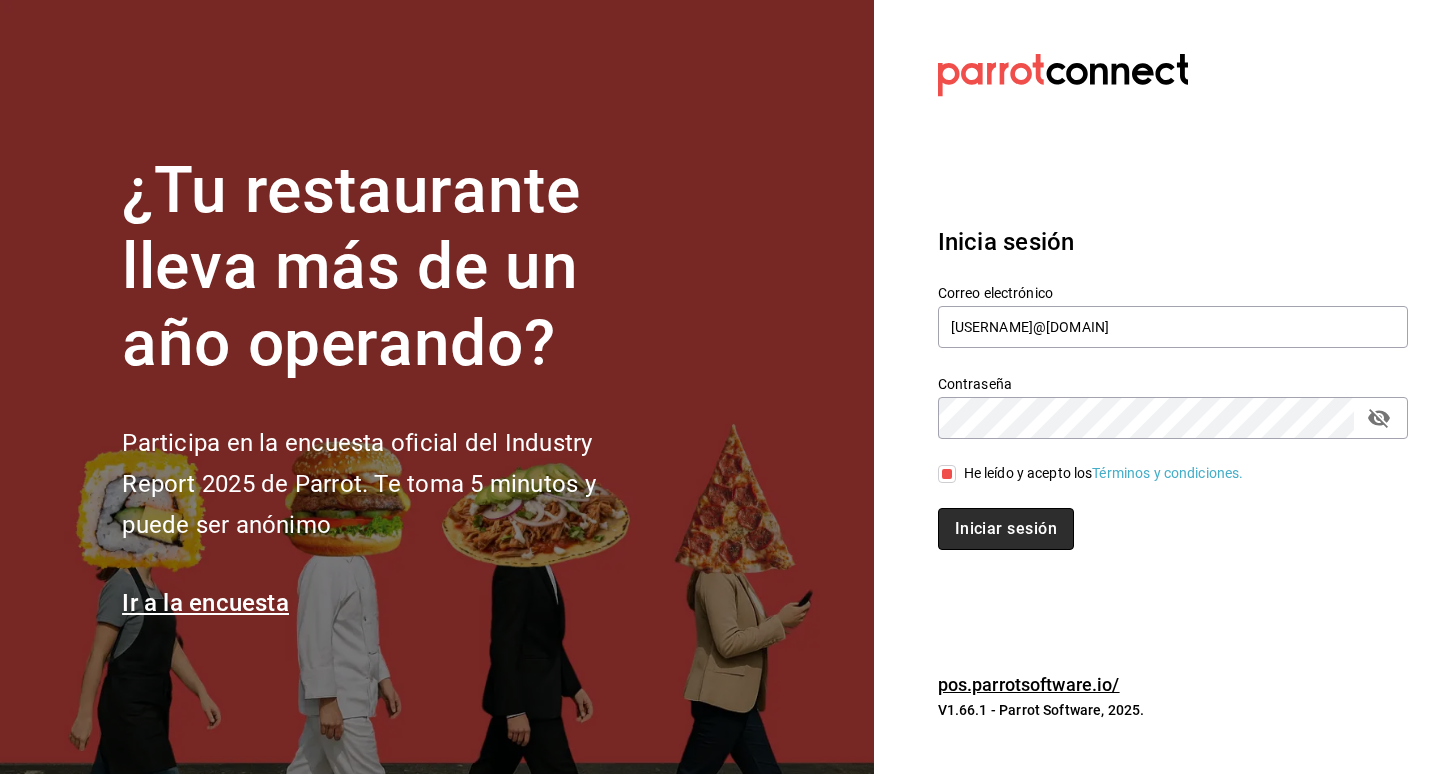 click on "Iniciar sesión" at bounding box center (1006, 529) 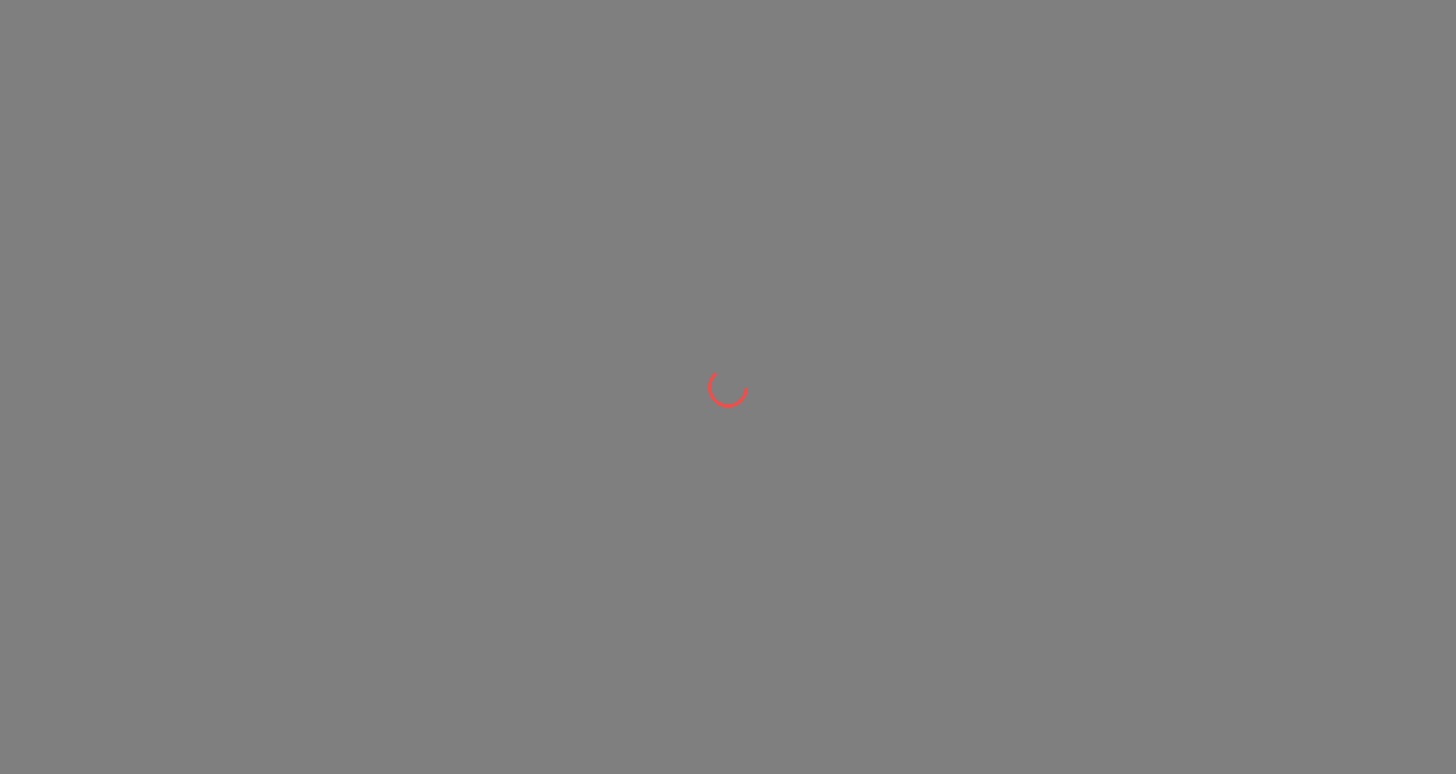 scroll, scrollTop: 0, scrollLeft: 0, axis: both 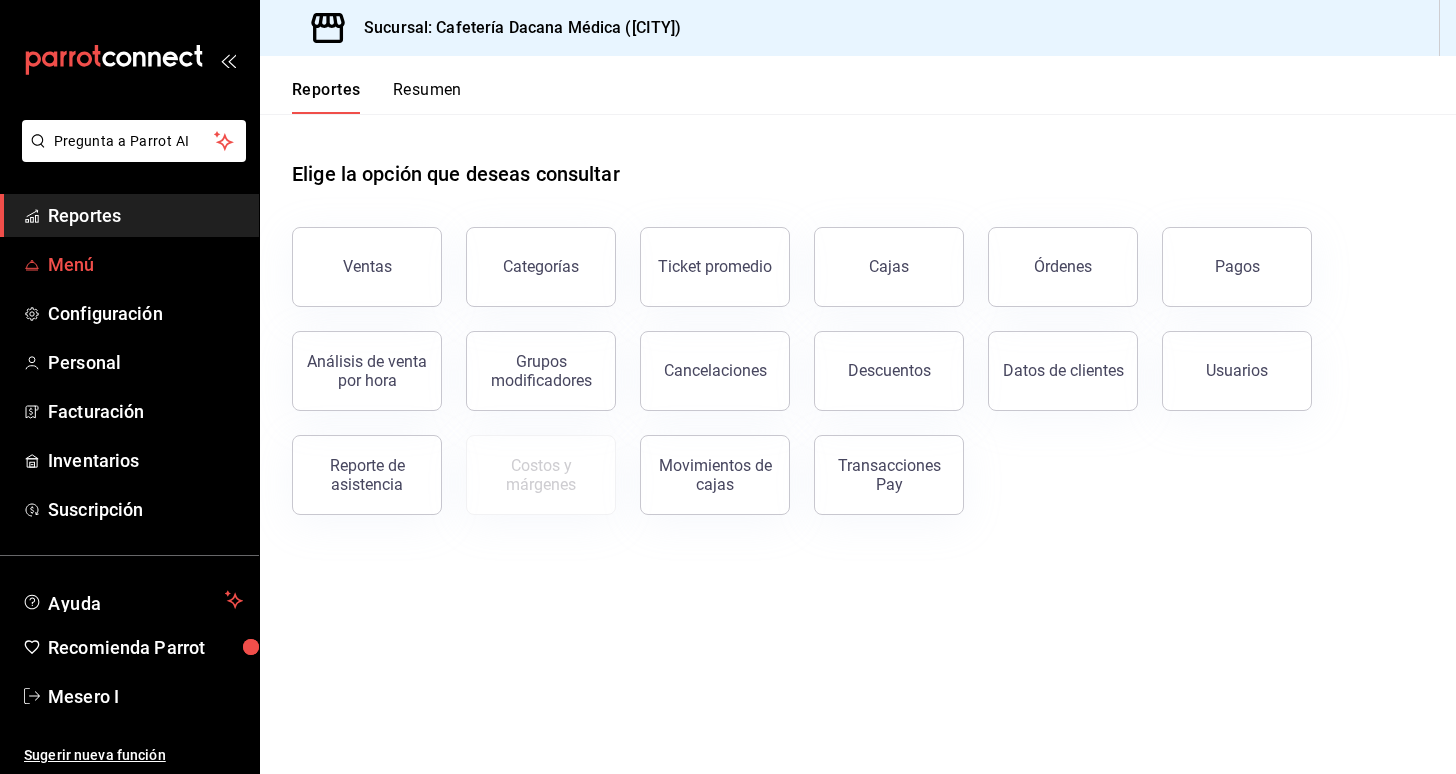 click on "Menú" at bounding box center (145, 264) 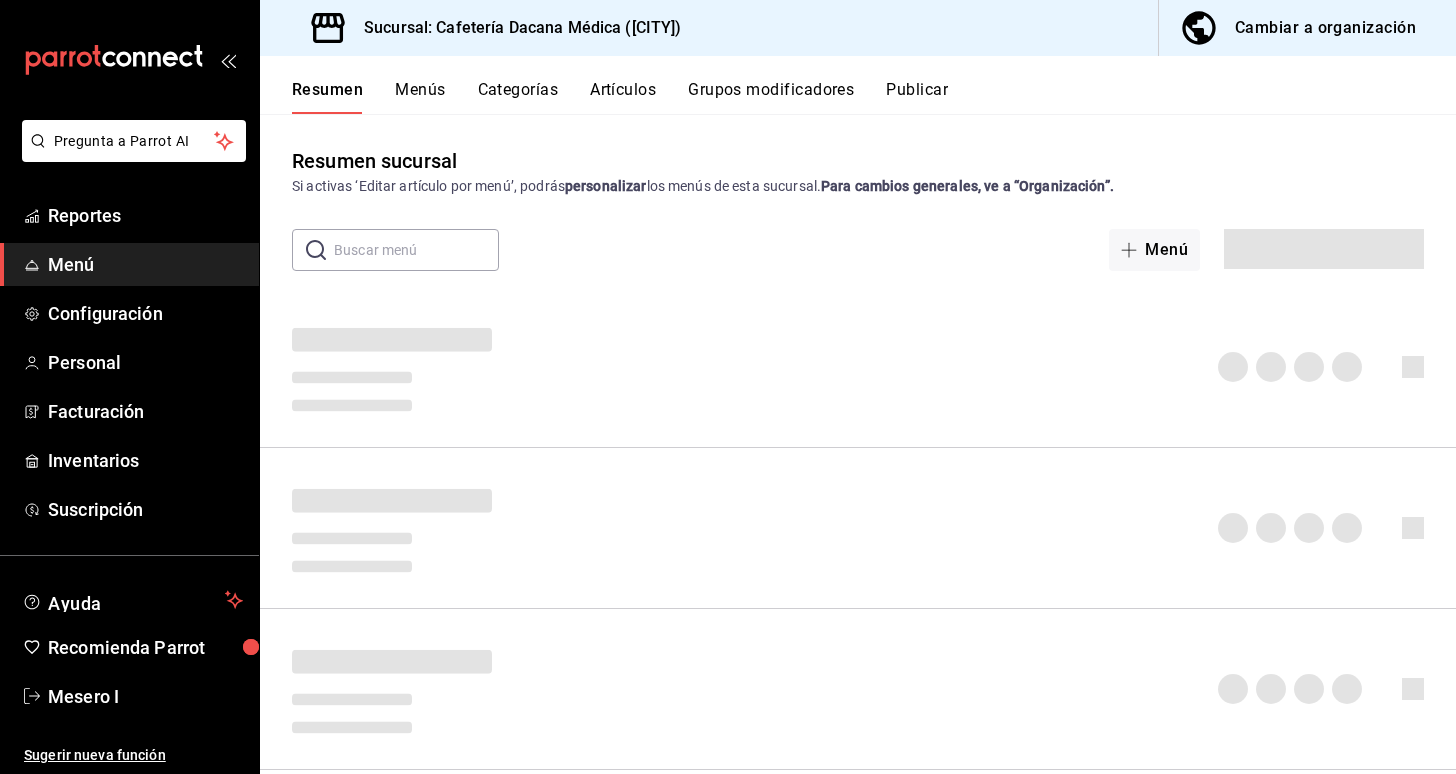 click on "Cambiar a organización" at bounding box center [1325, 28] 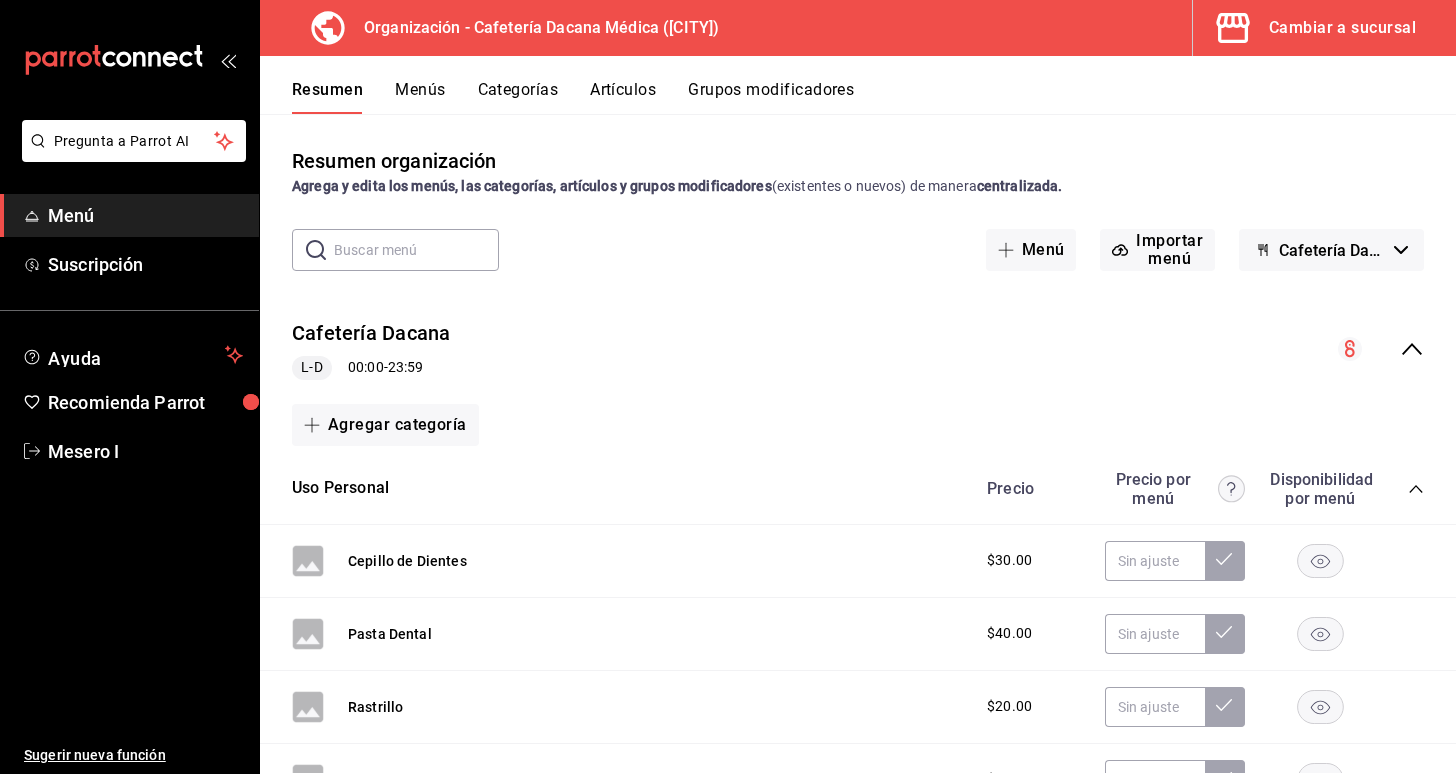 click on "Artículos" at bounding box center [623, 97] 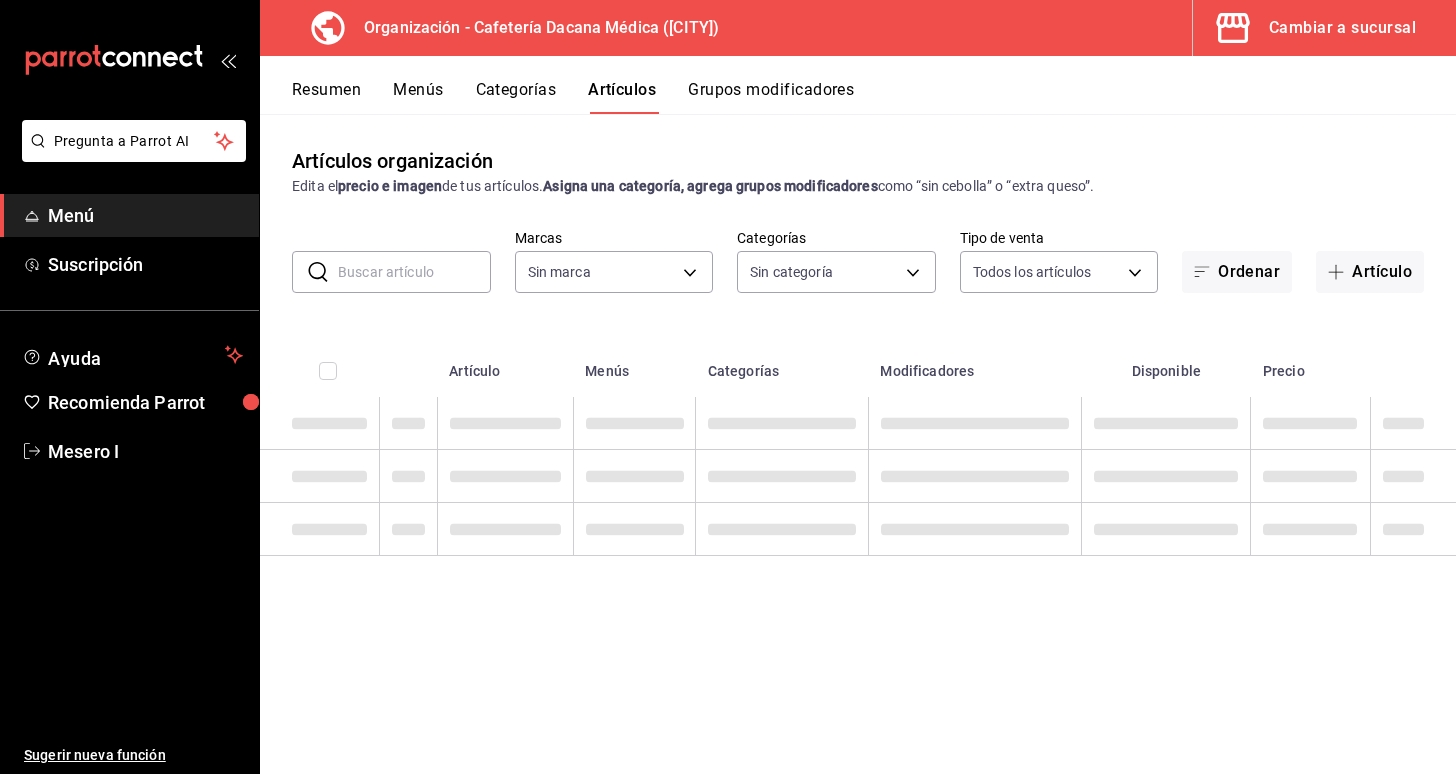 type on "b3228960-213f-4ea7-acd1-17193e7b9ba3" 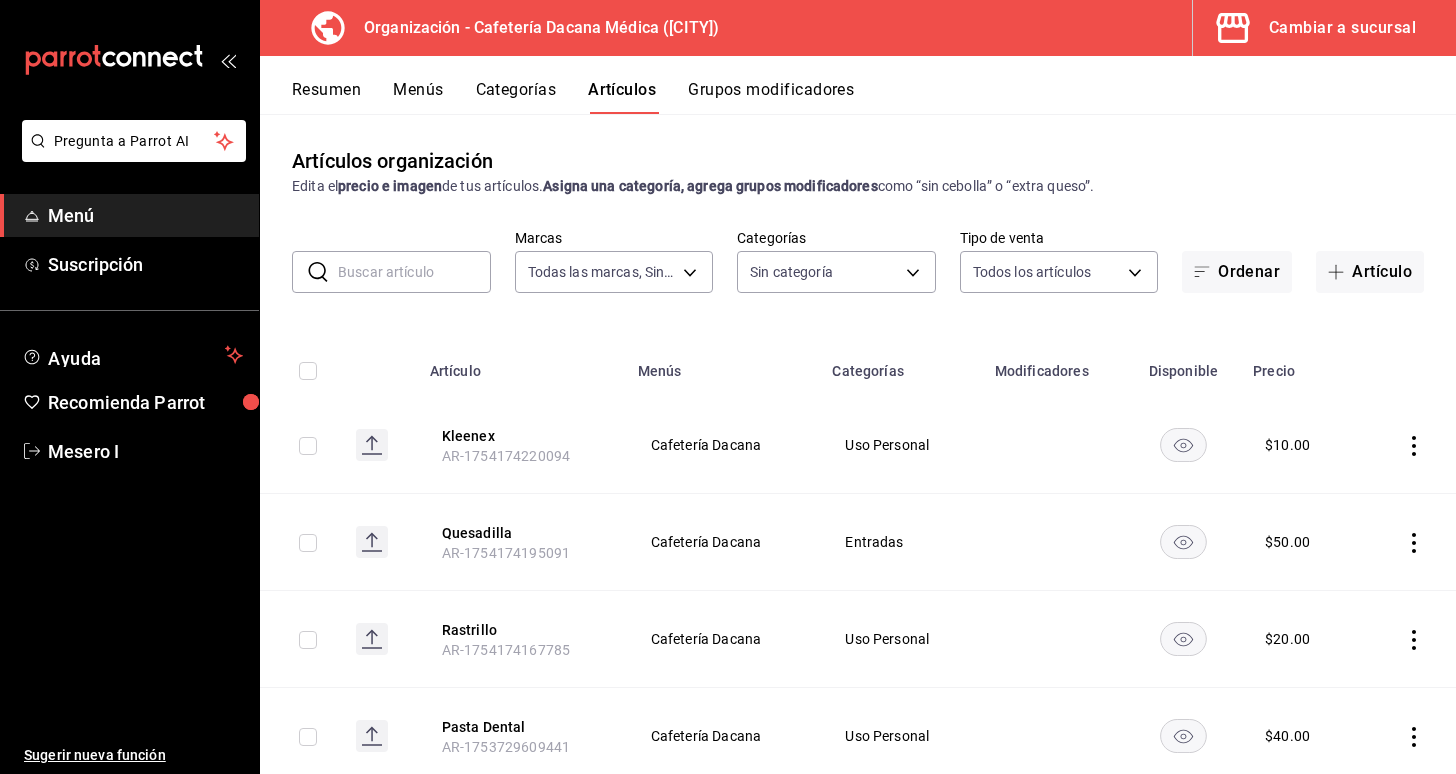type on "[UUID],[UUID],[UUID],[UUID],[UUID],[UUID],[UUID],[UUID],[UUID]" 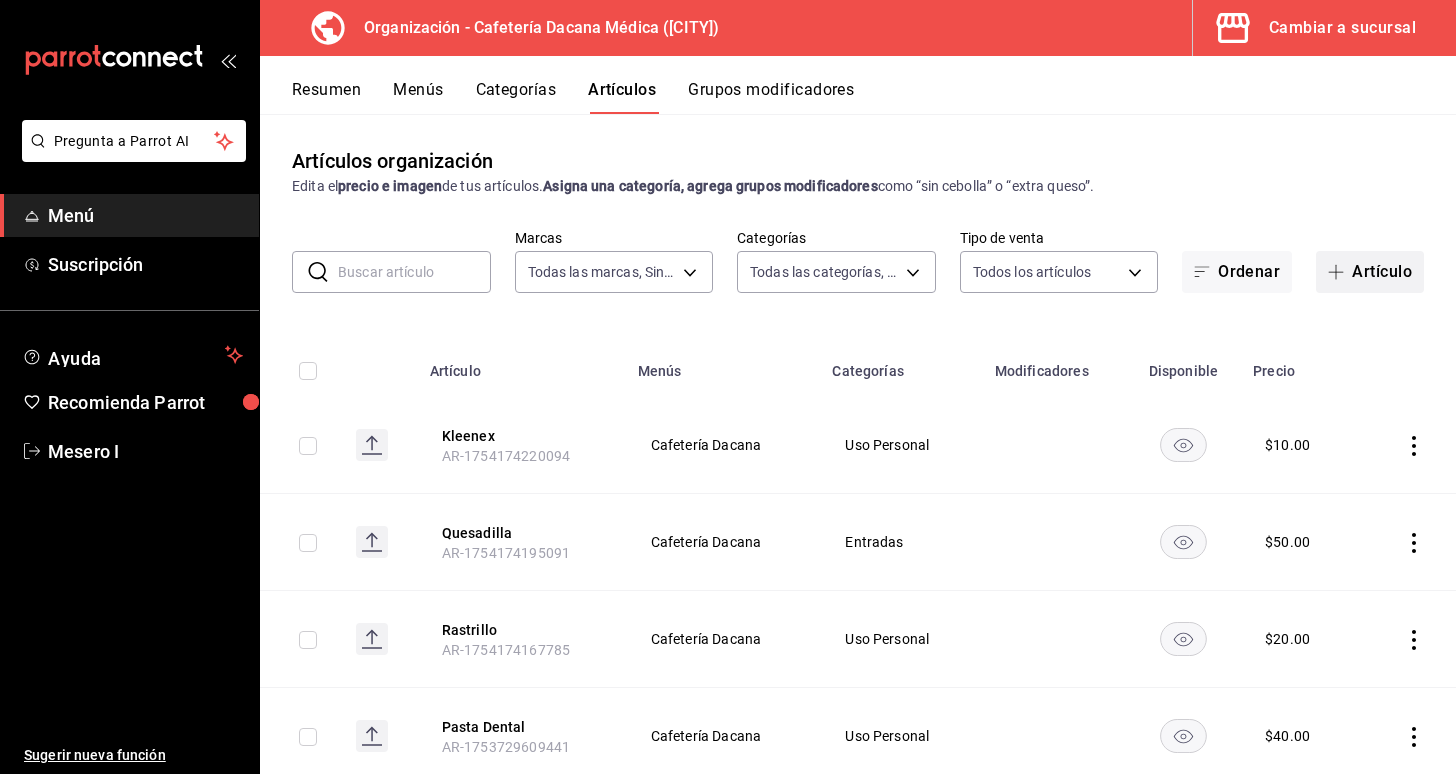click on "Artículo" at bounding box center (1370, 272) 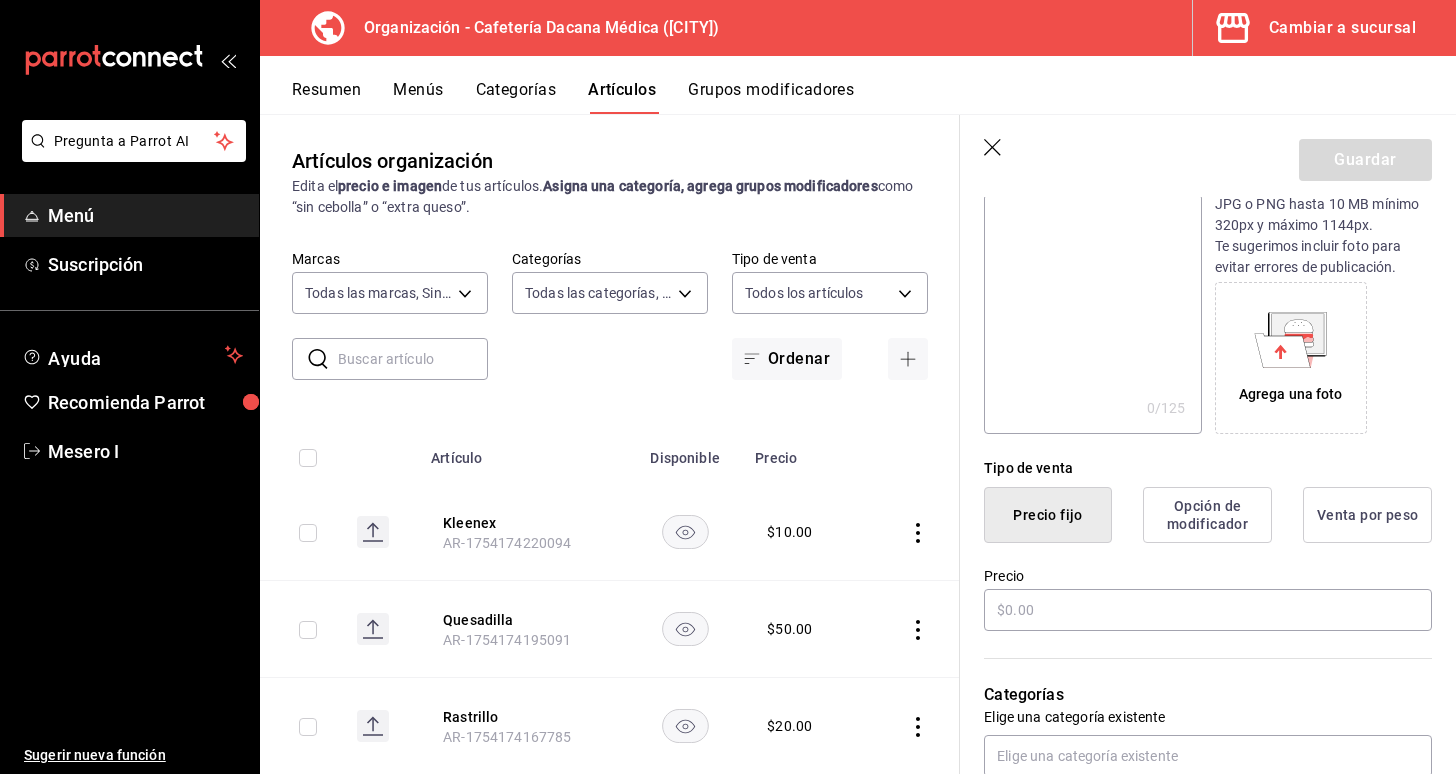 scroll, scrollTop: 245, scrollLeft: 0, axis: vertical 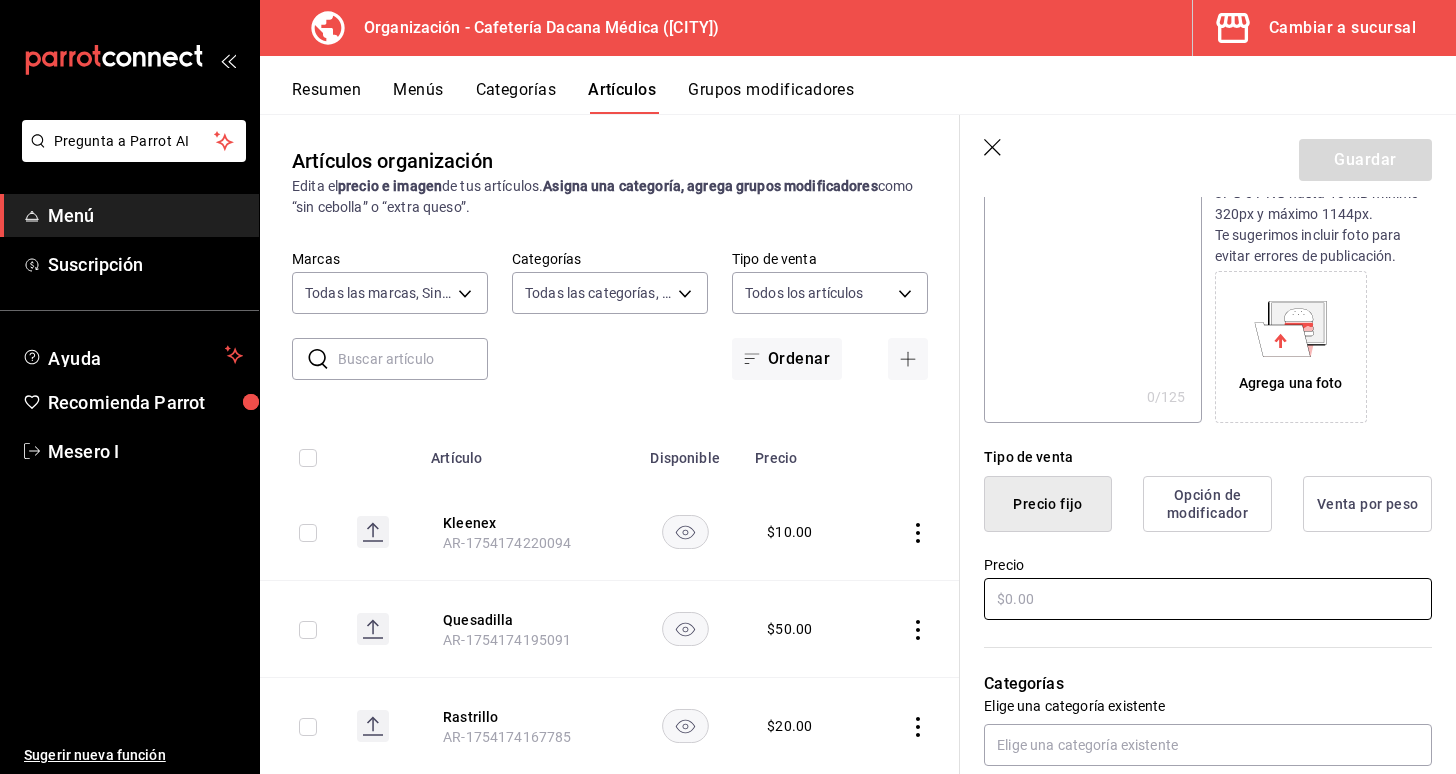 type on "Toallas Húmedas" 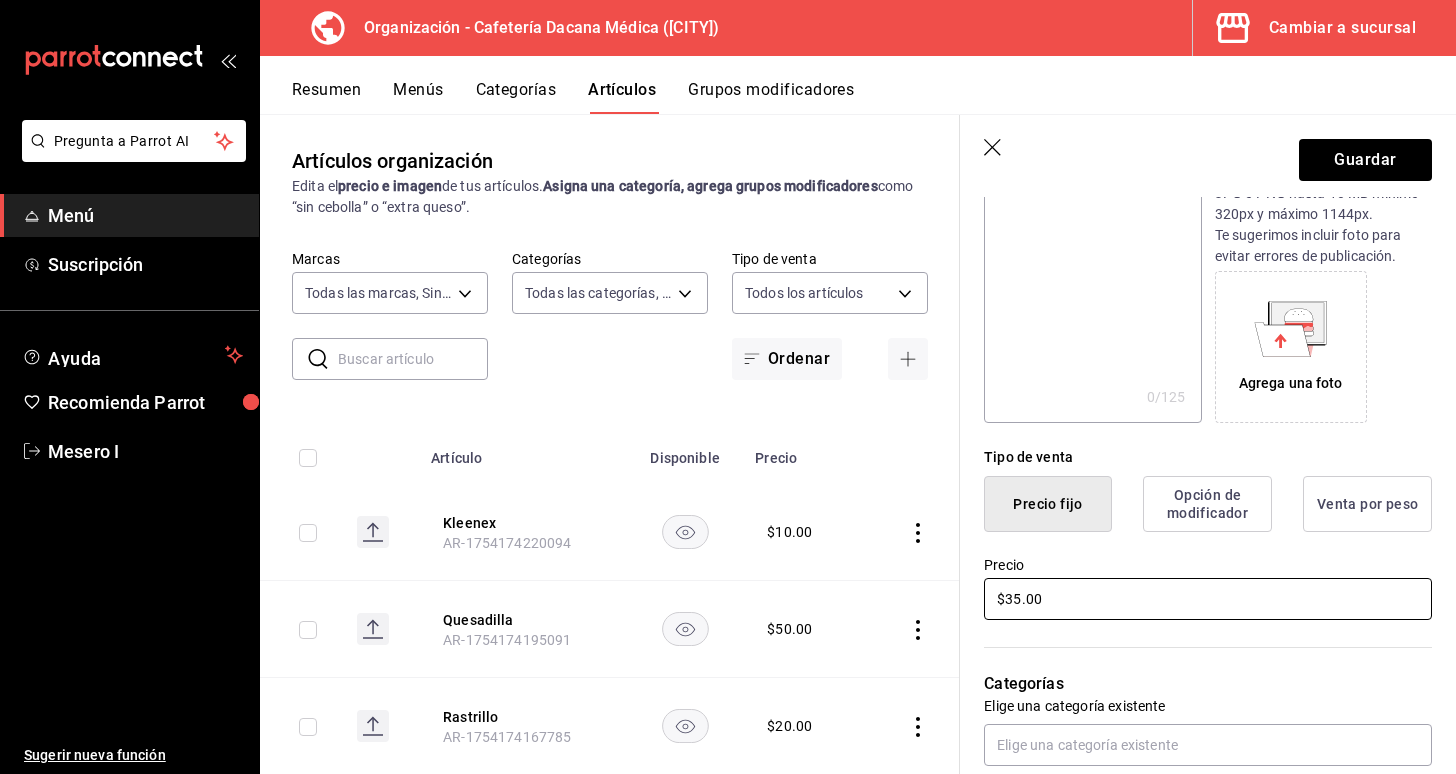 scroll, scrollTop: 428, scrollLeft: 0, axis: vertical 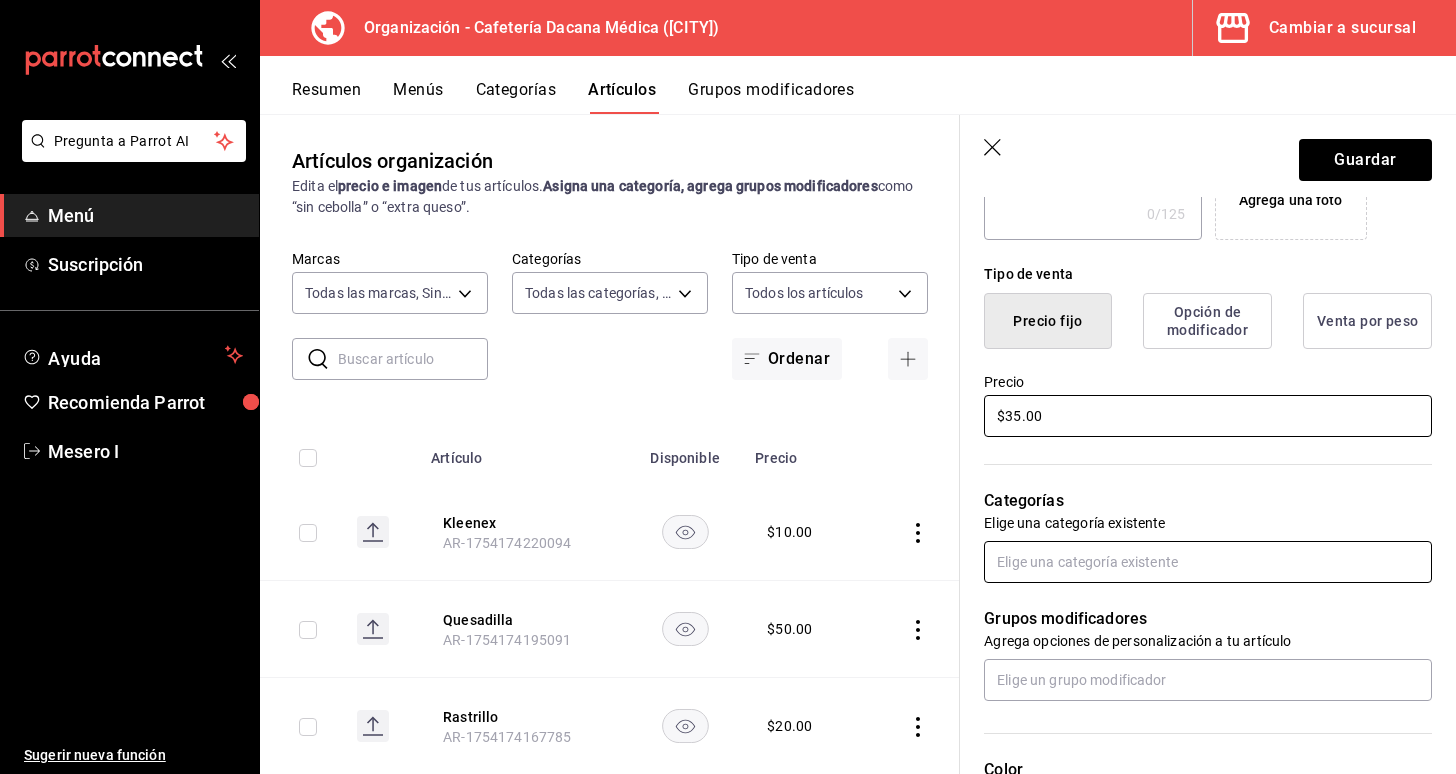 type on "$35.00" 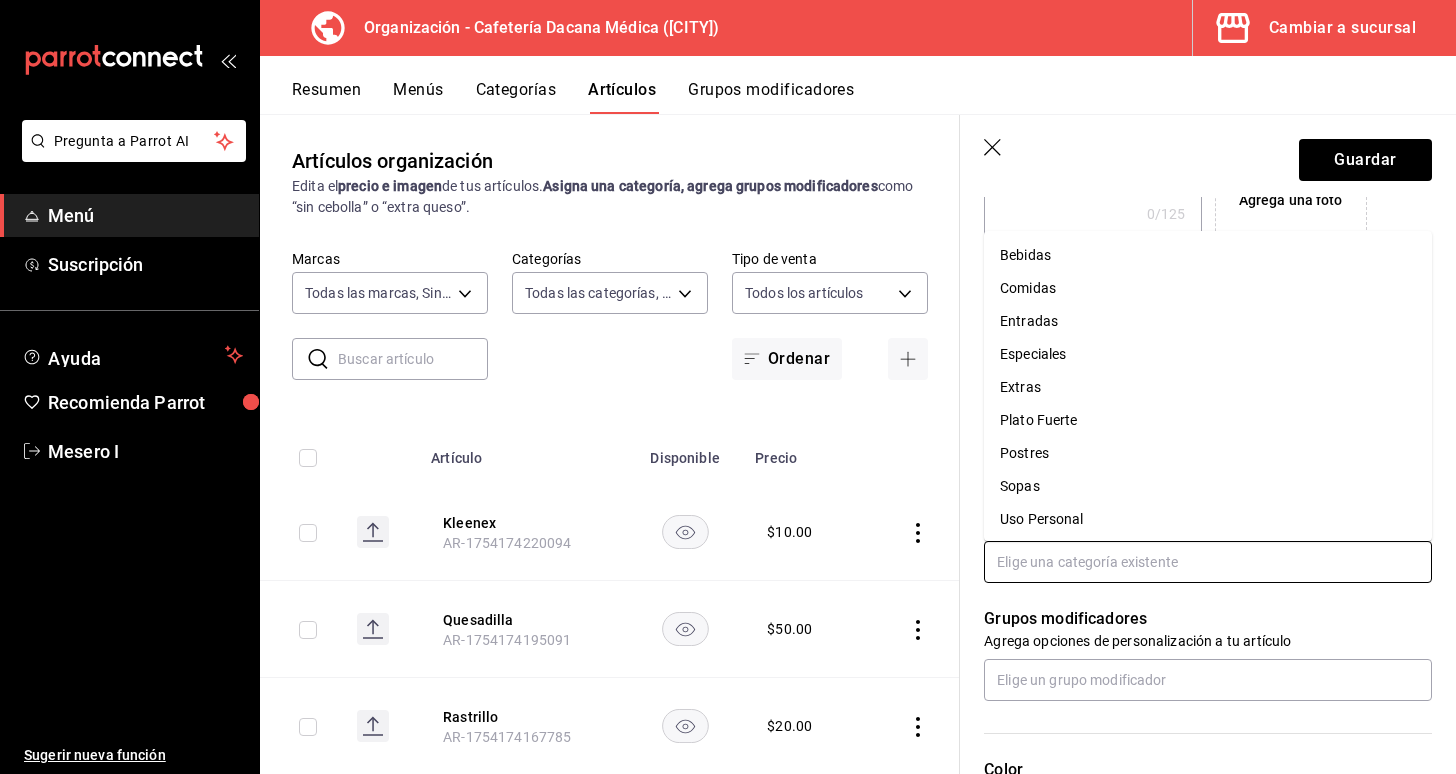 click at bounding box center [1208, 562] 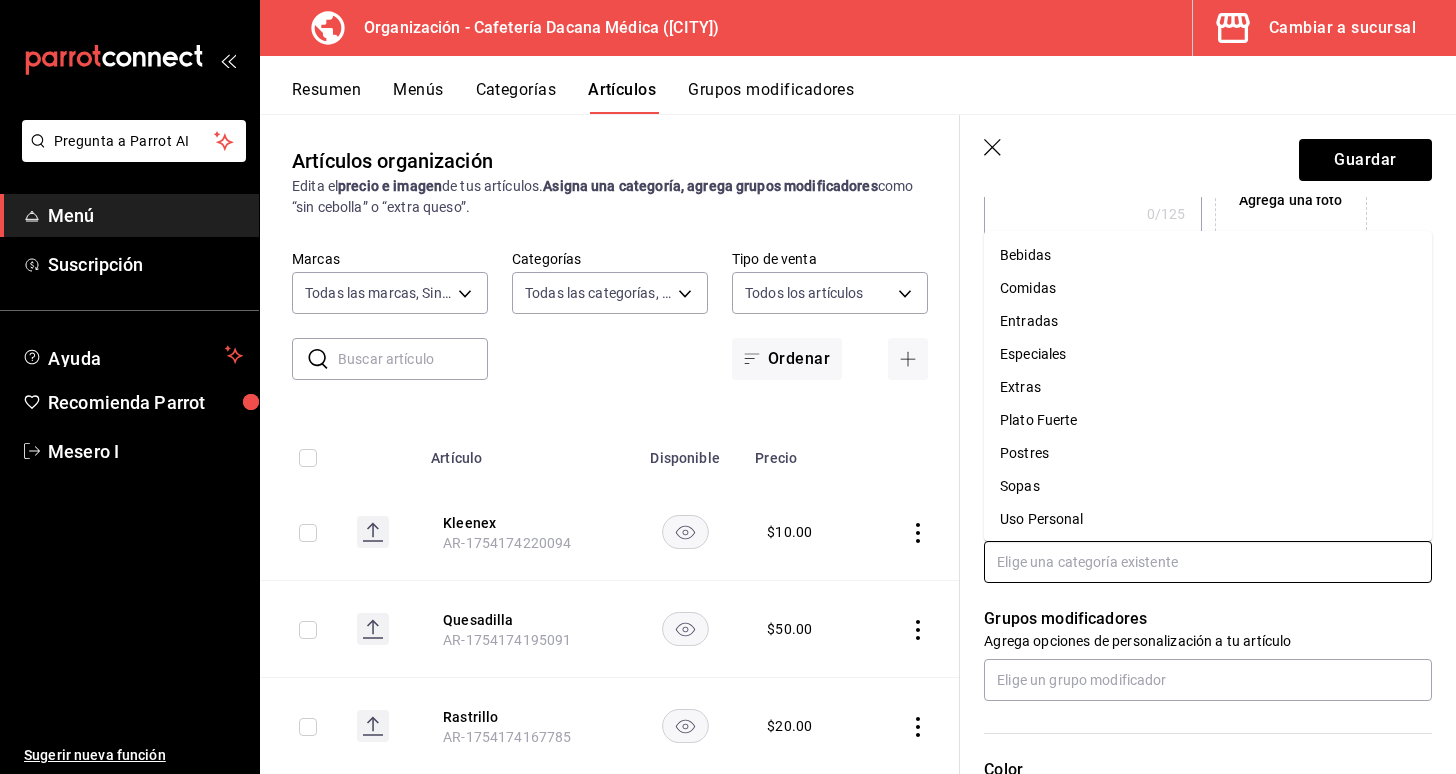 click on "Uso Personal" at bounding box center (1208, 519) 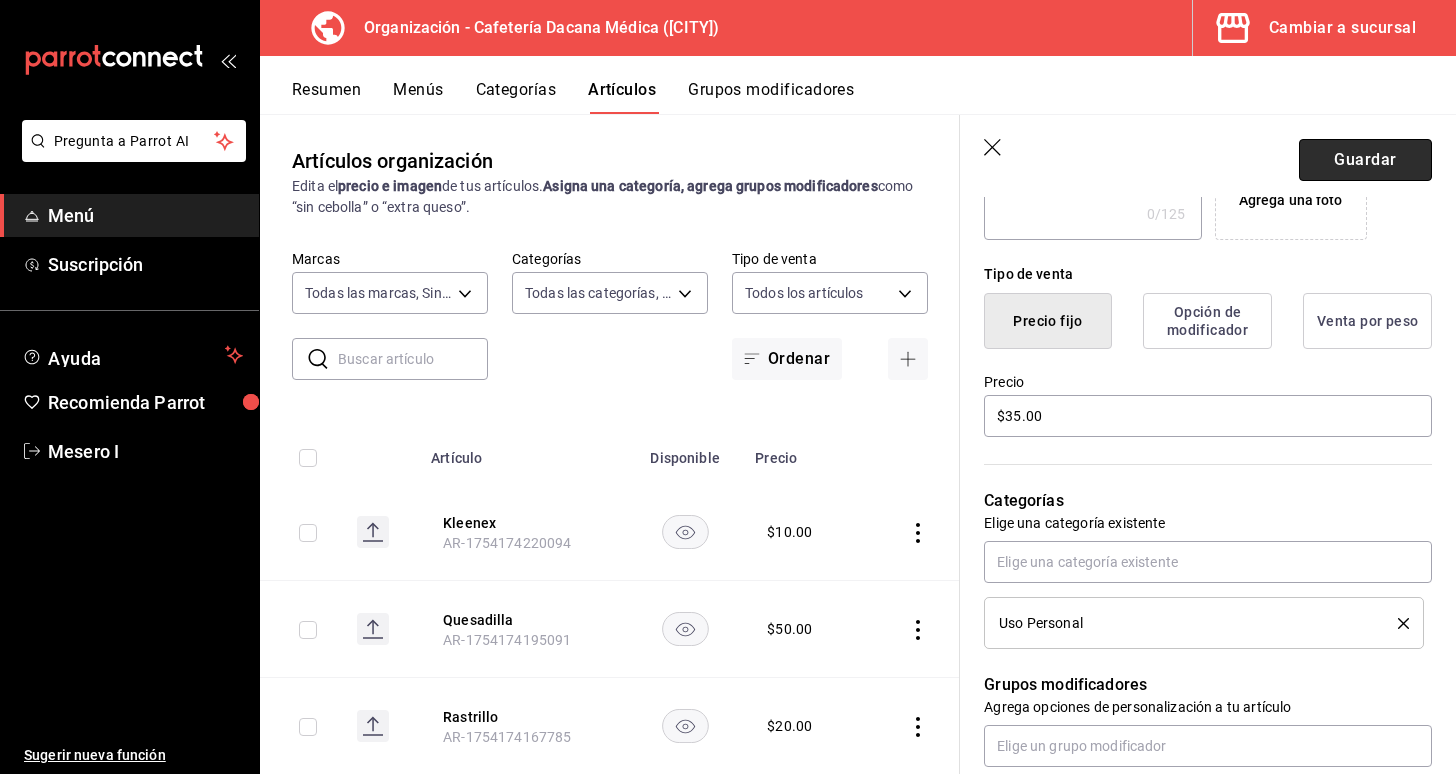 click on "Guardar" at bounding box center (1365, 160) 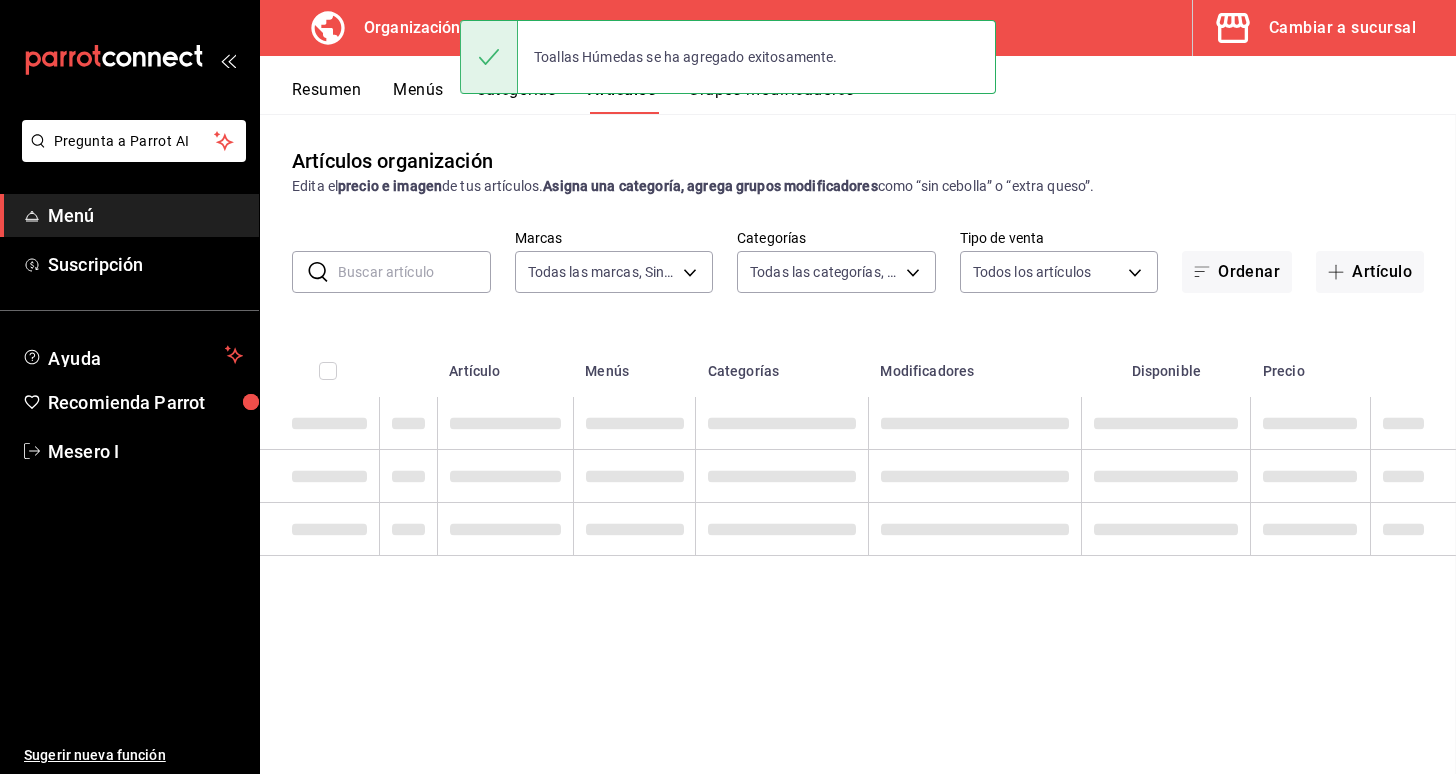 scroll, scrollTop: 0, scrollLeft: 0, axis: both 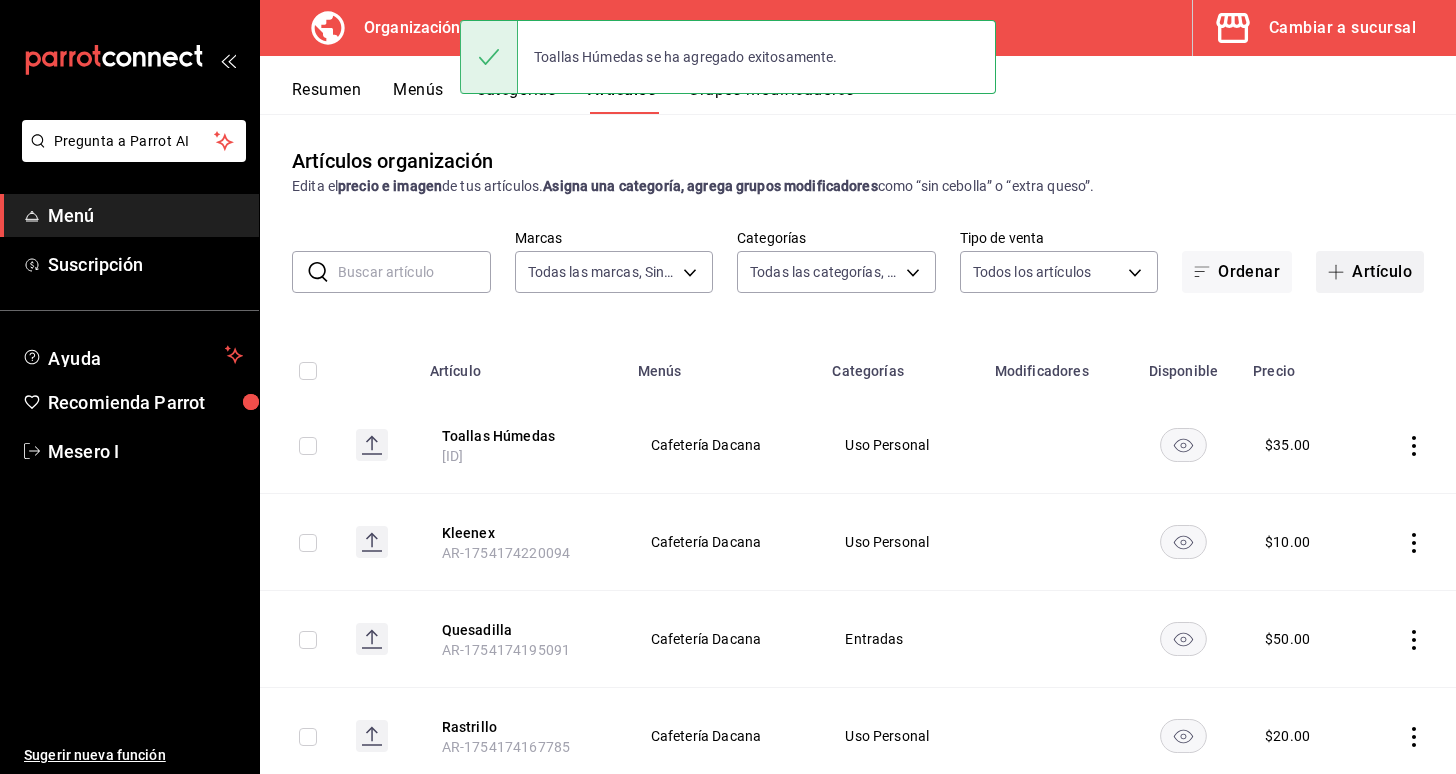 click on "Artículo" at bounding box center (1370, 272) 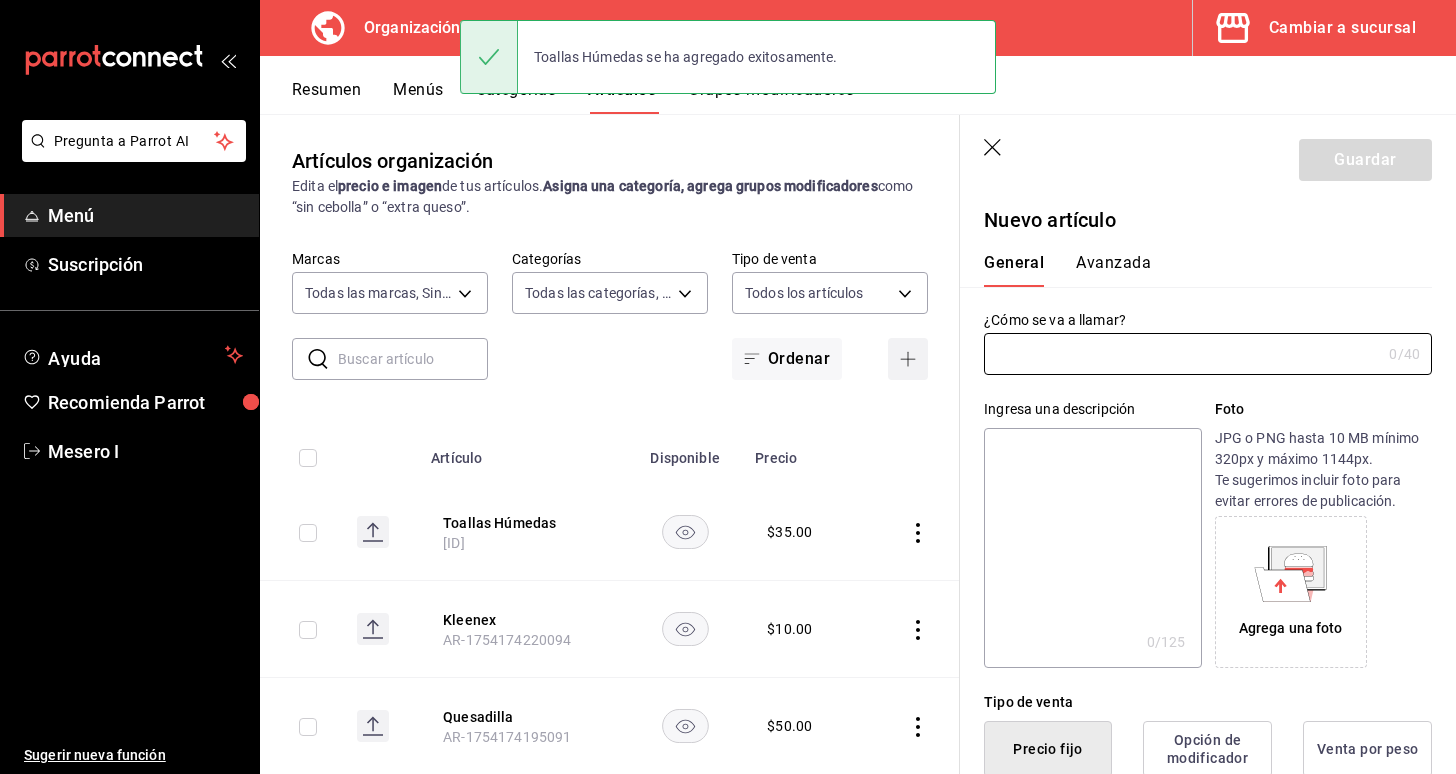 type on "[ID]" 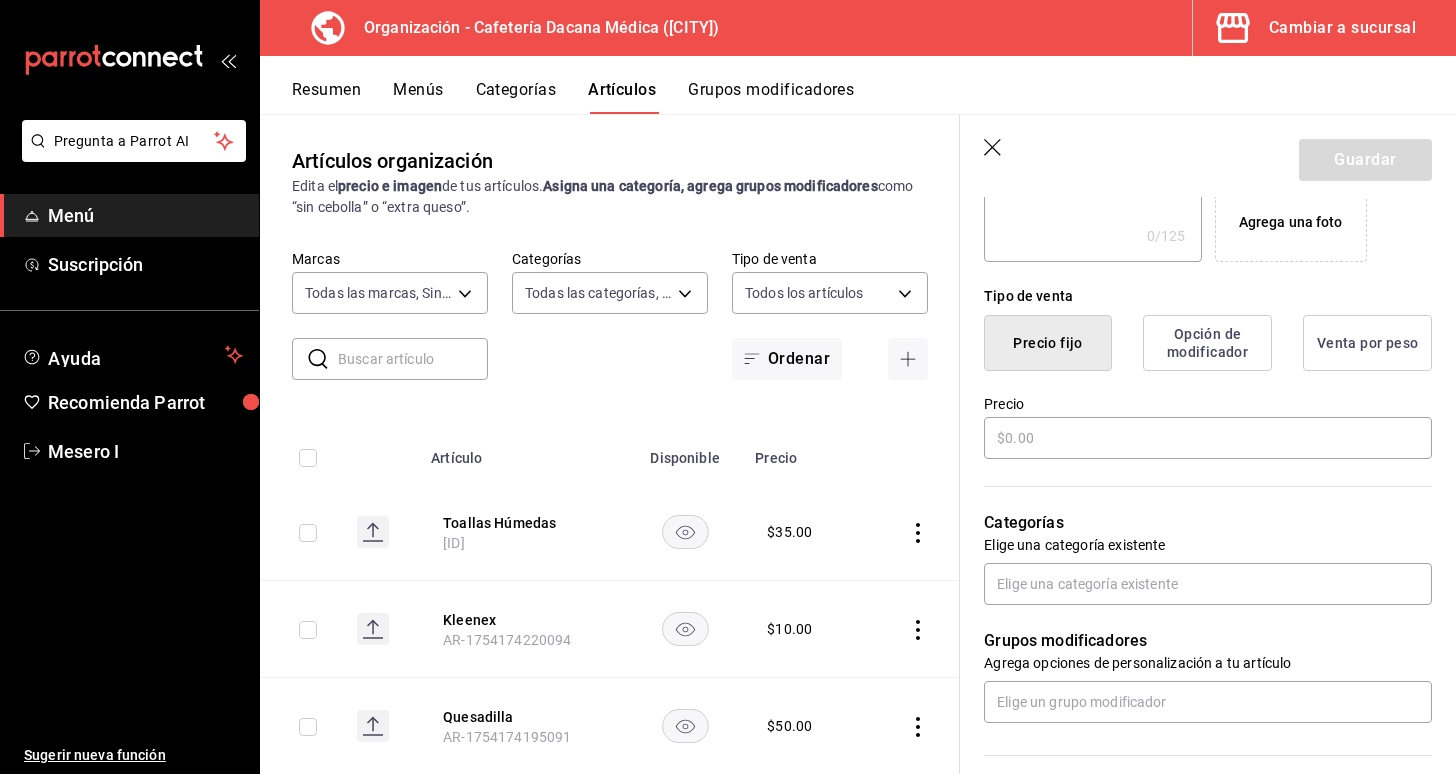 scroll, scrollTop: 519, scrollLeft: 0, axis: vertical 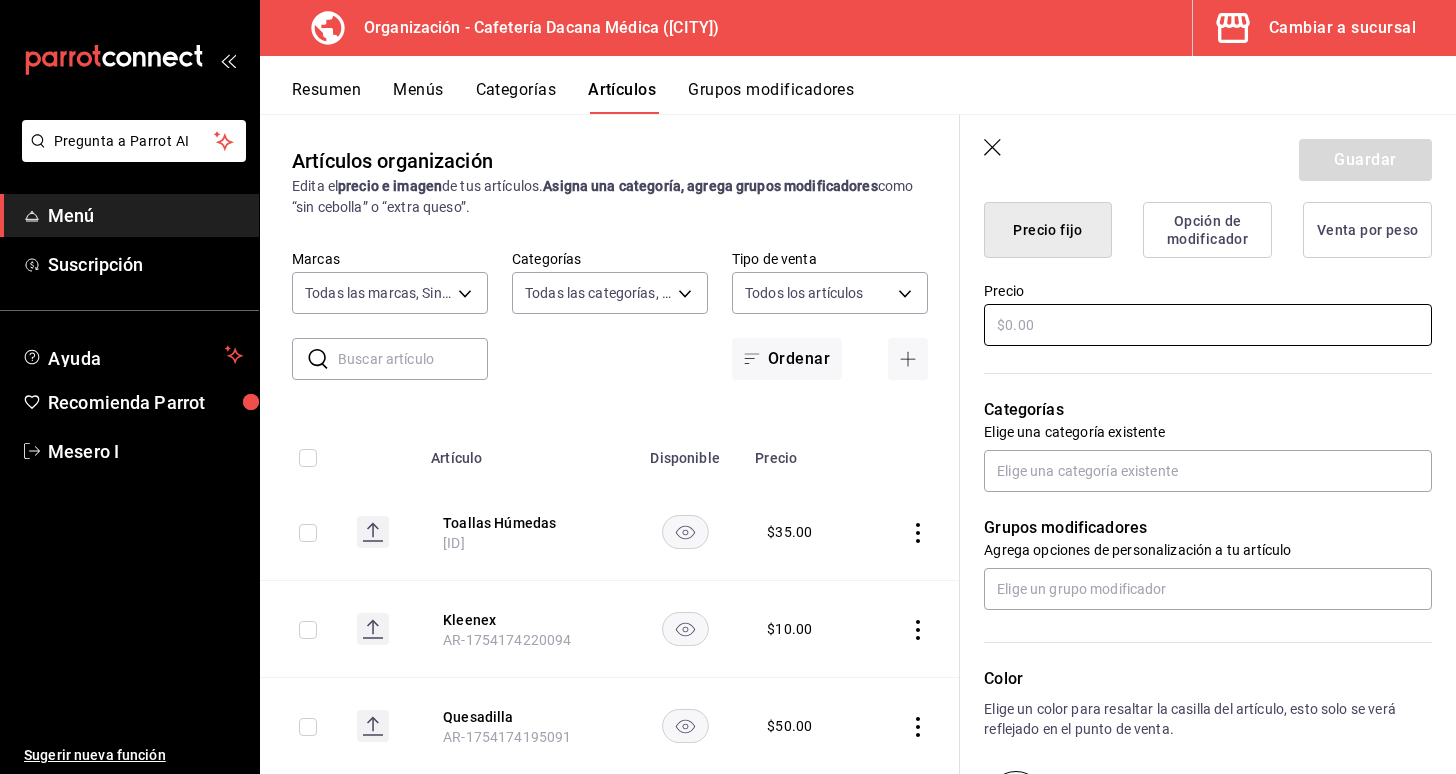 type on "Crema" 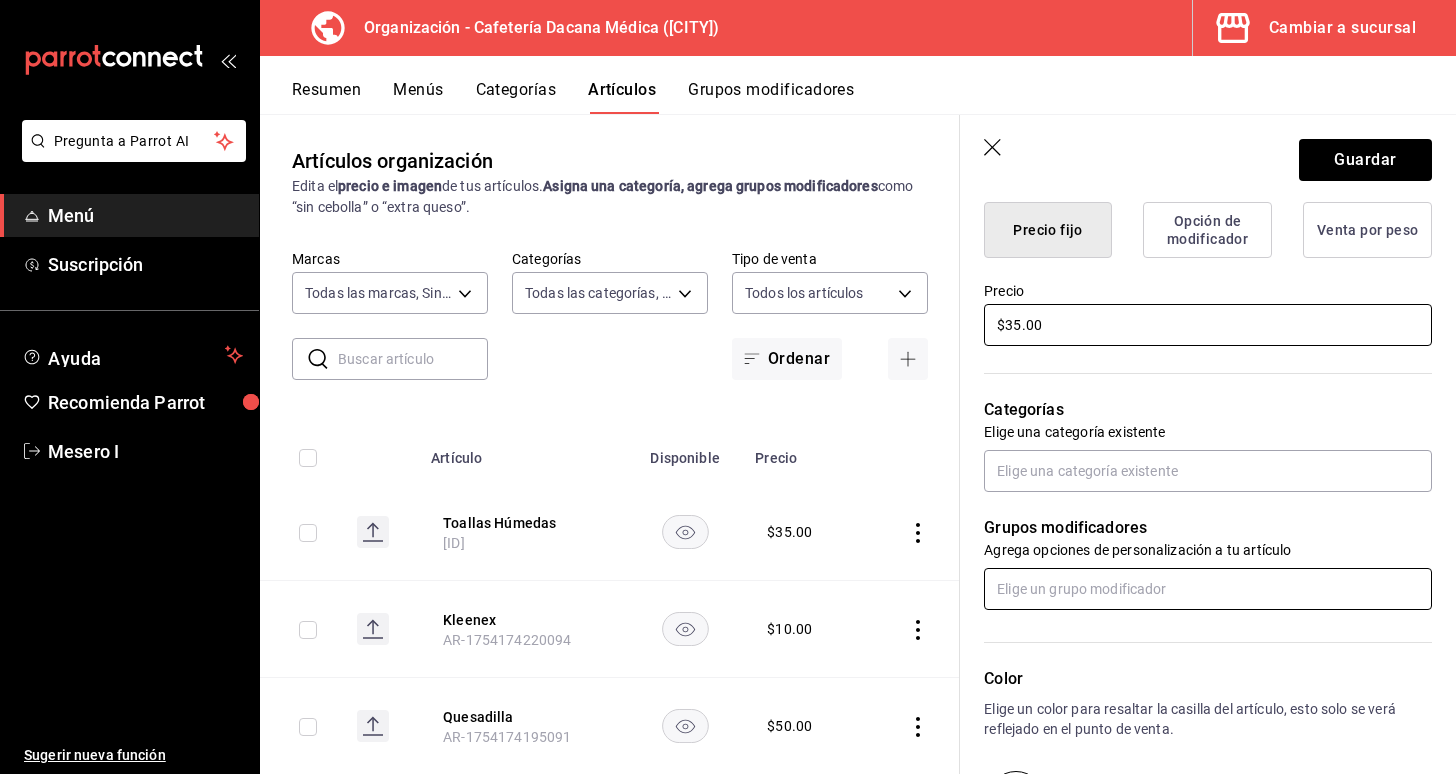 type on "$35.00" 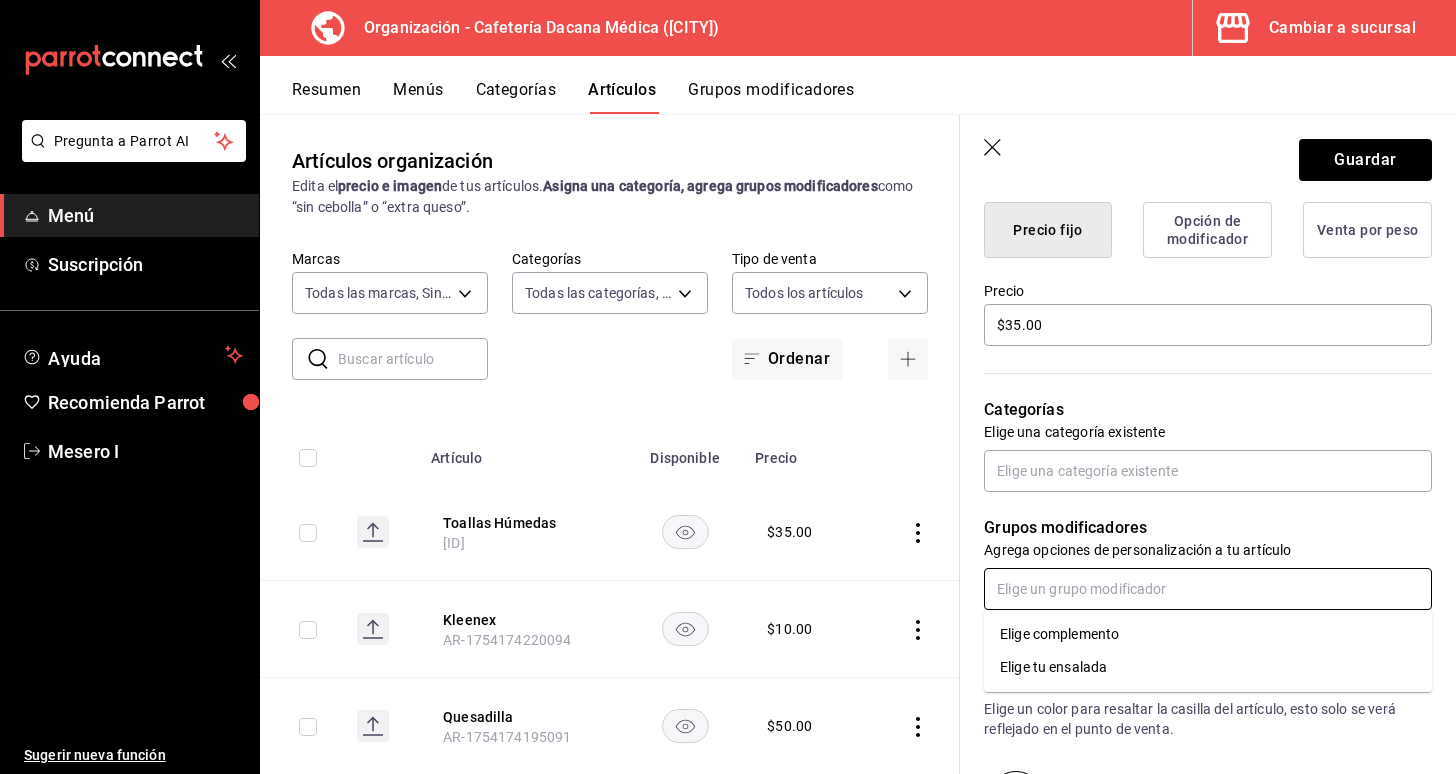 click at bounding box center [1208, 589] 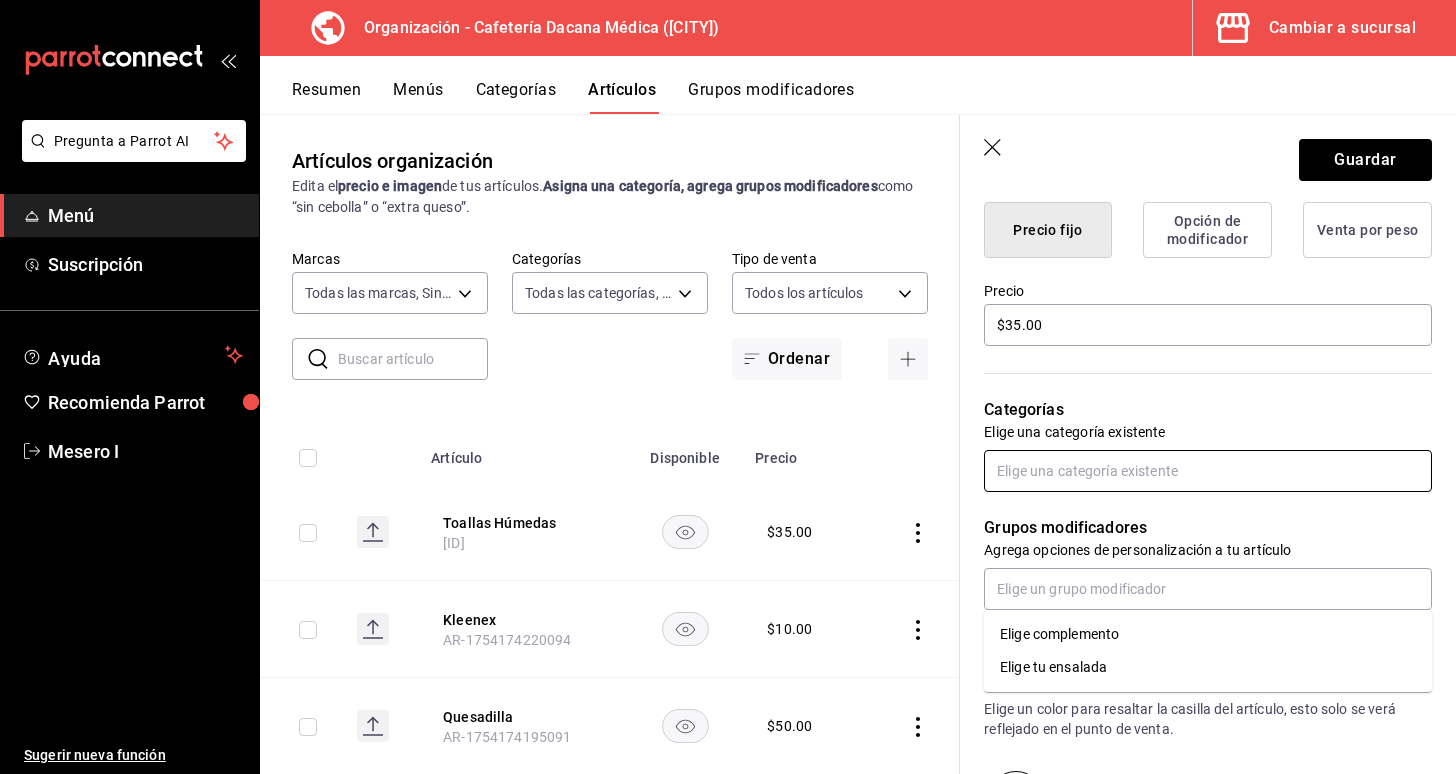 click at bounding box center (1208, 471) 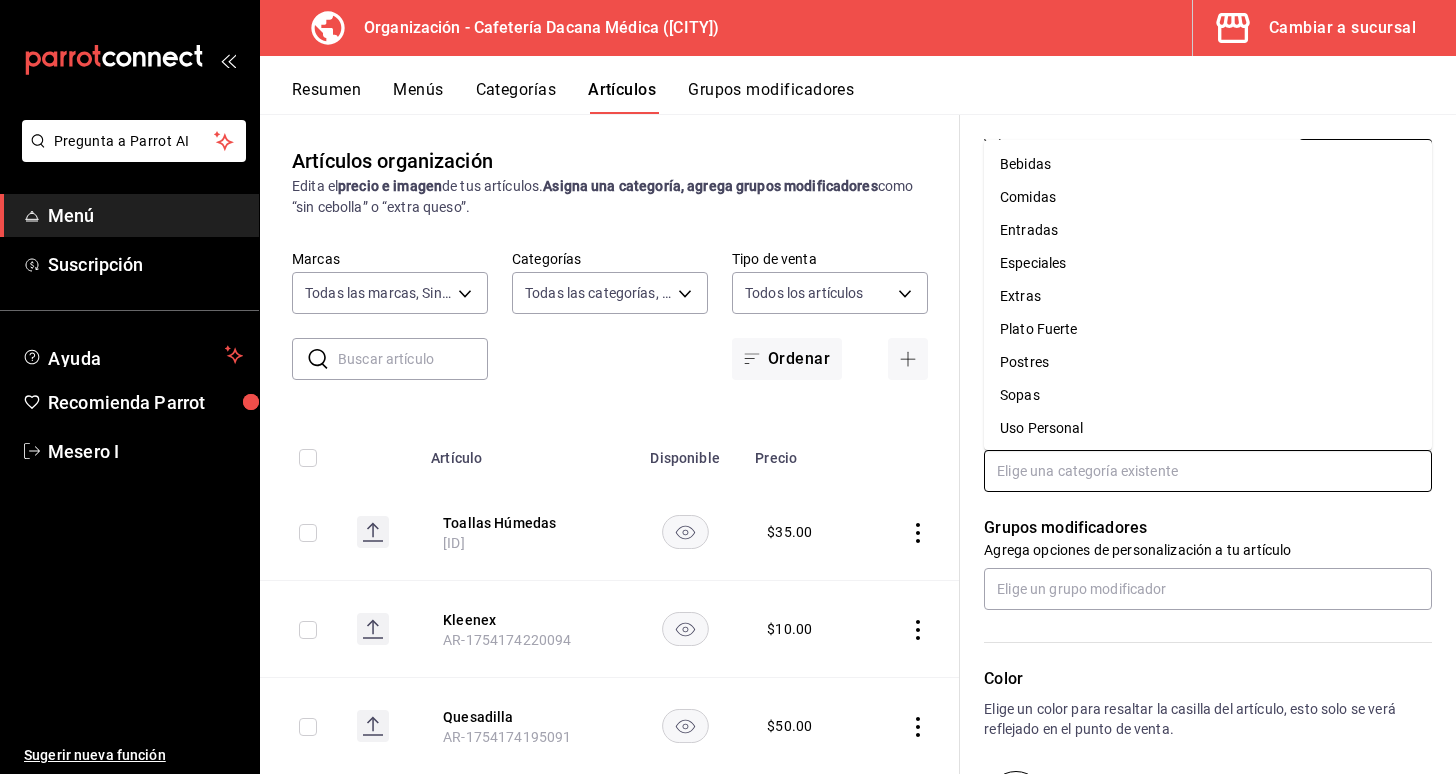 click on "Uso Personal" at bounding box center (1208, 428) 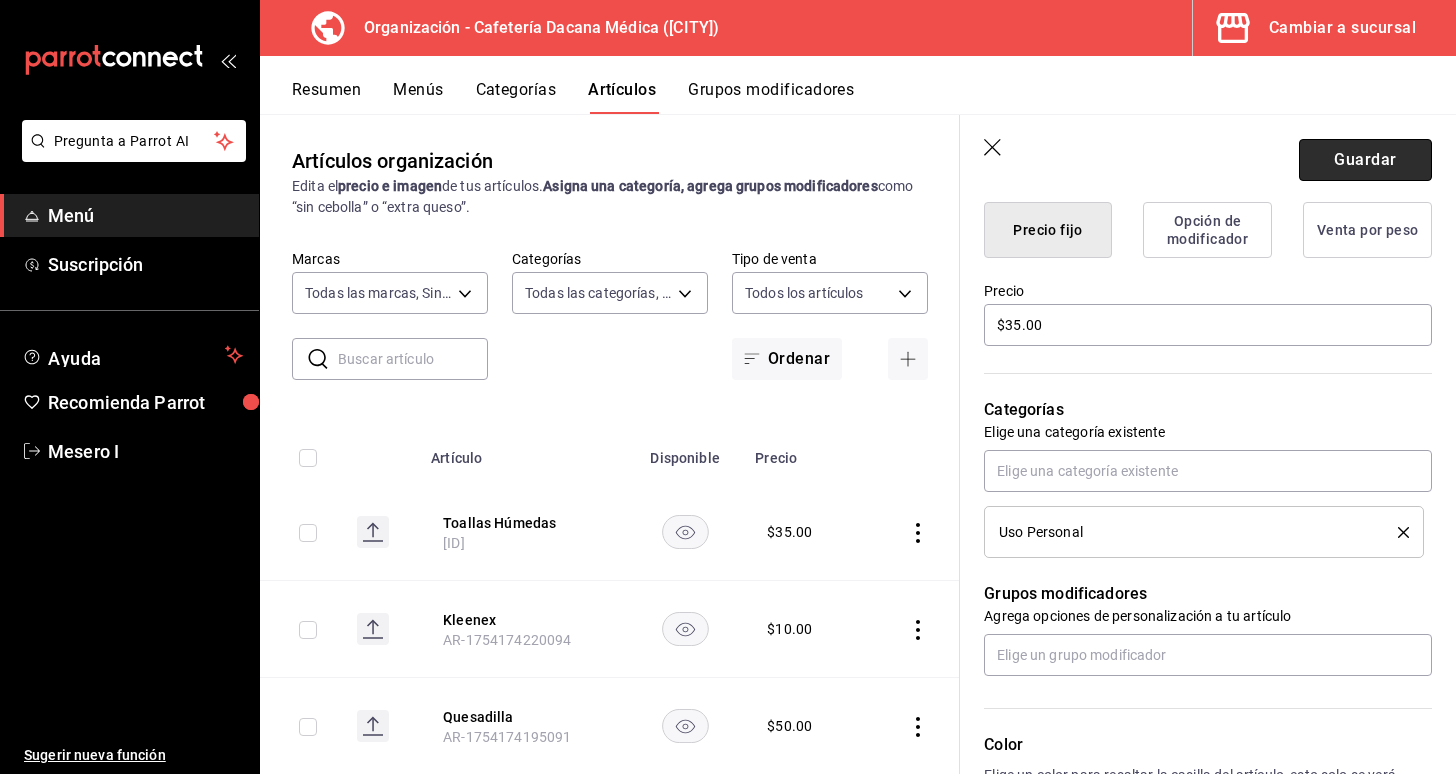 click on "Guardar" at bounding box center (1365, 160) 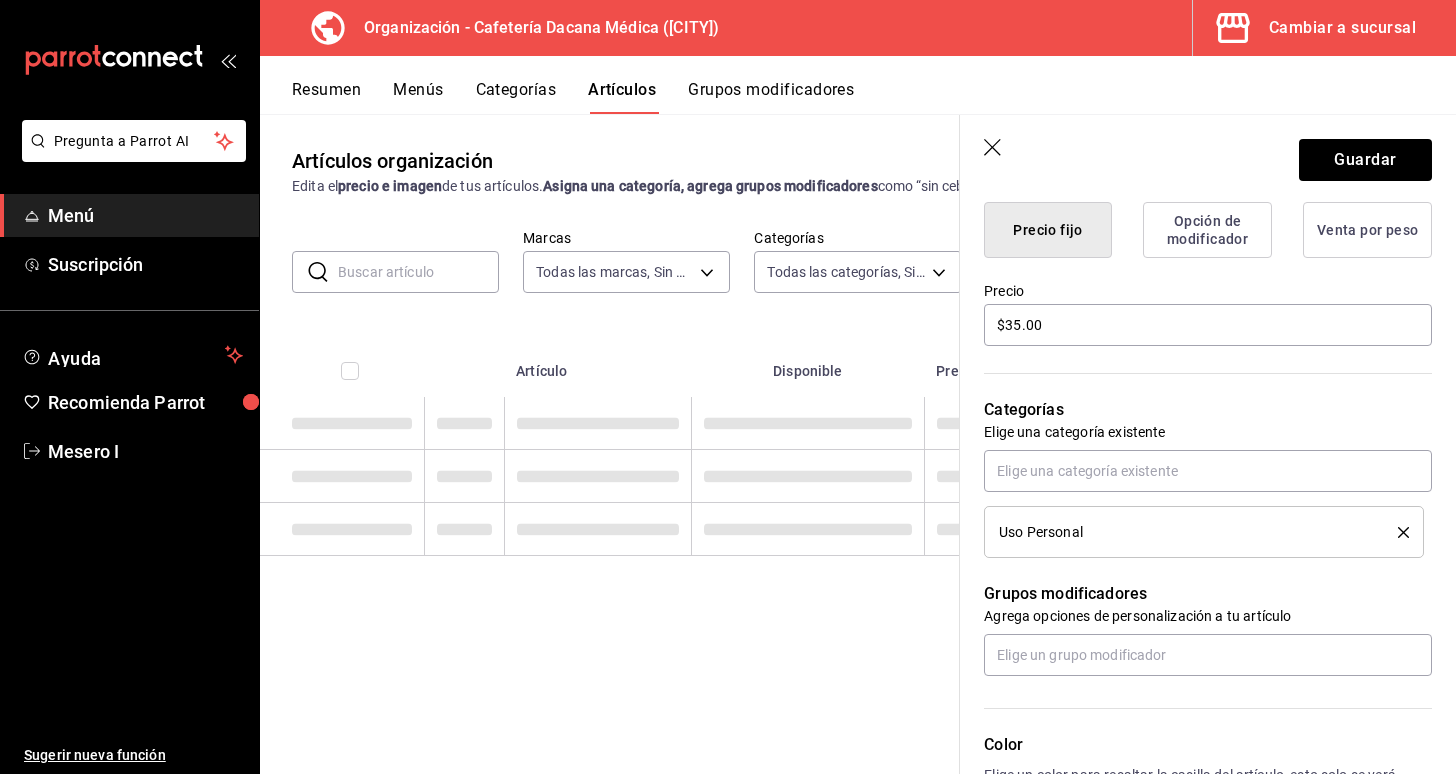 scroll, scrollTop: 0, scrollLeft: 0, axis: both 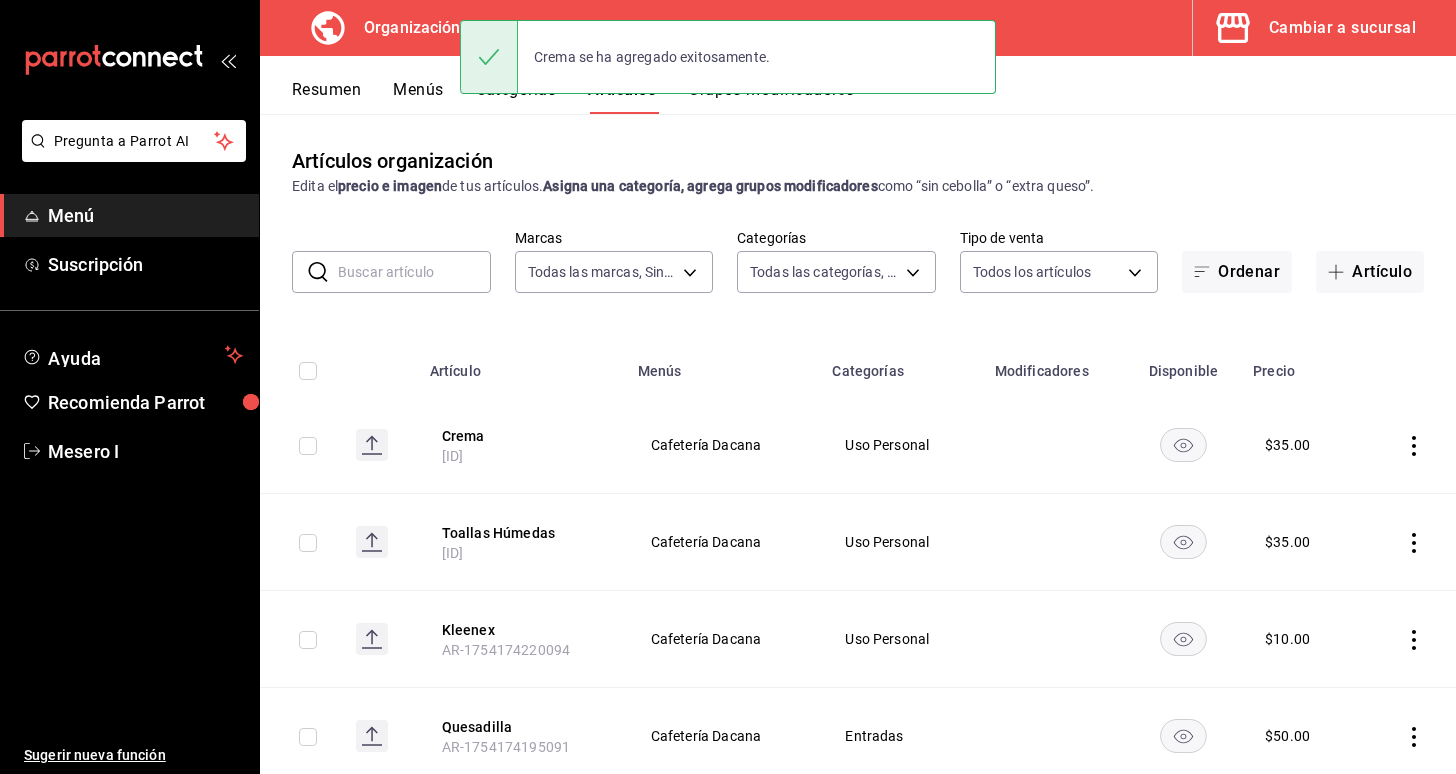 click on "Menús" at bounding box center [418, 97] 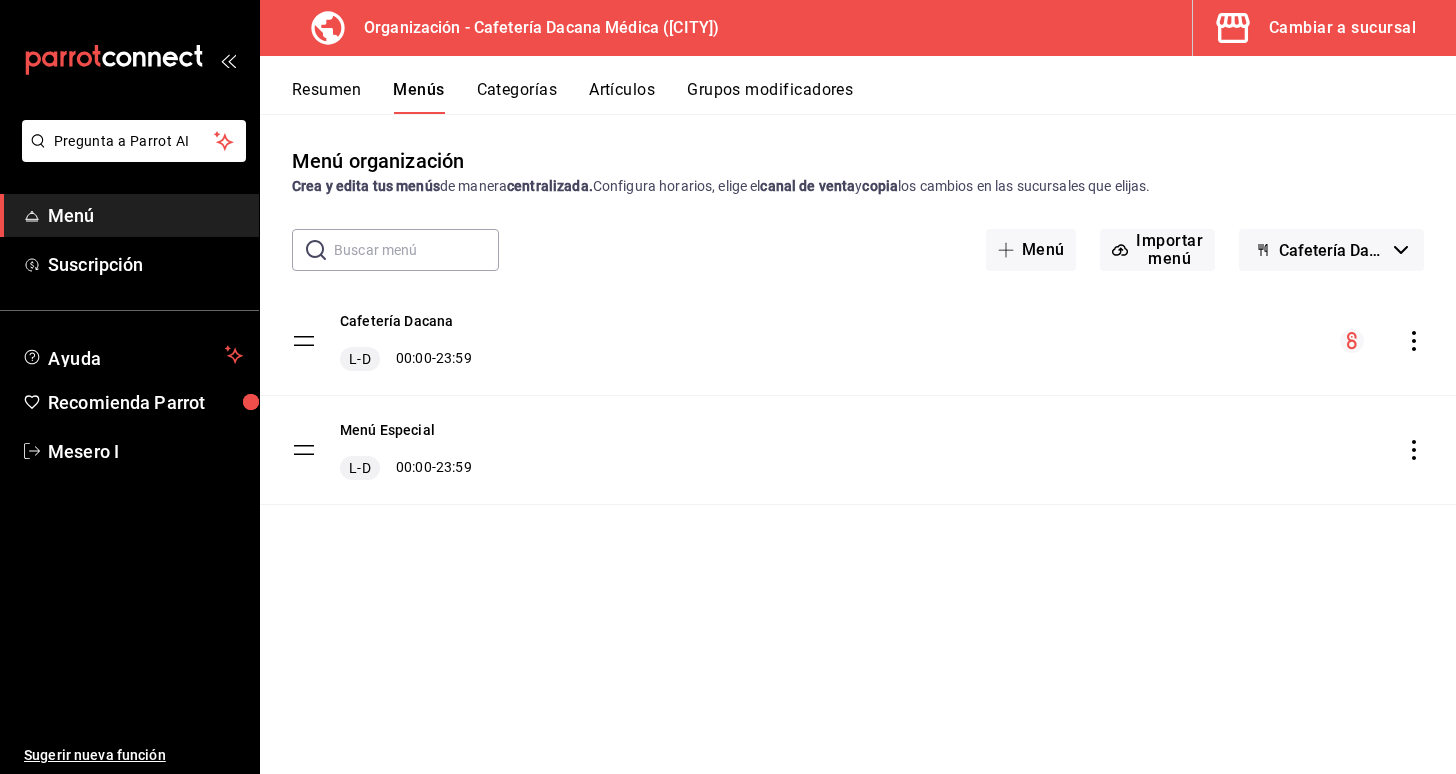 click 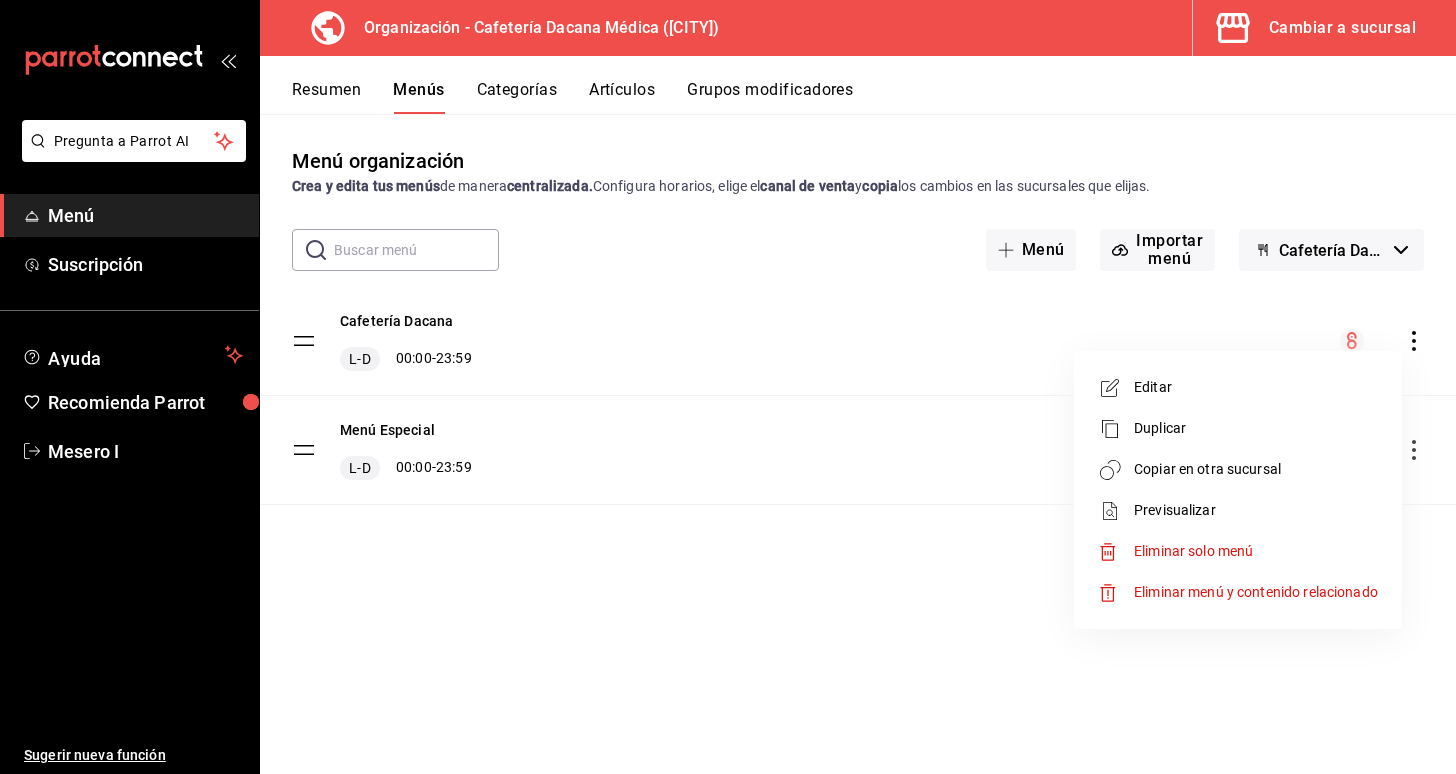click on "Copiar en otra sucursal" at bounding box center (1256, 469) 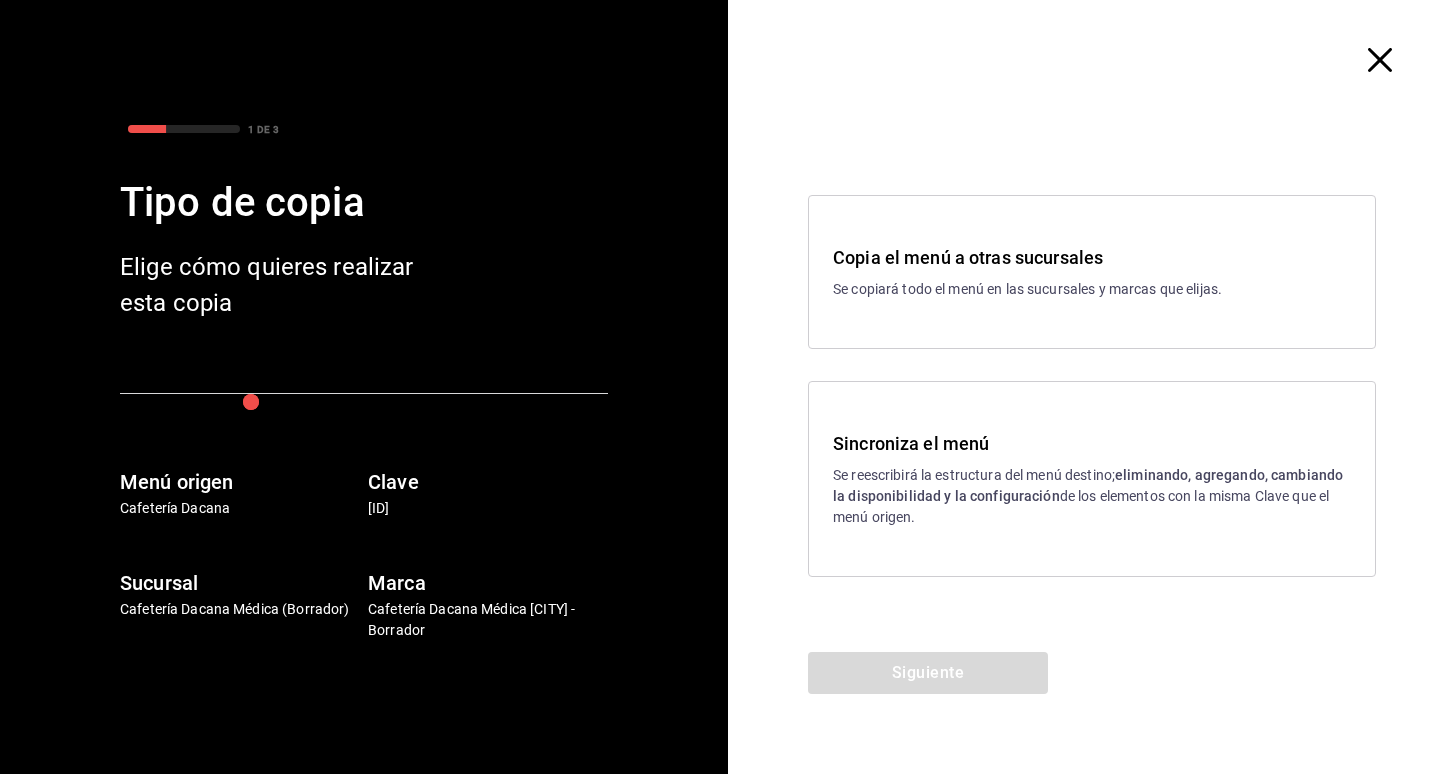 click on "Sincroniza el menú" at bounding box center (1092, 443) 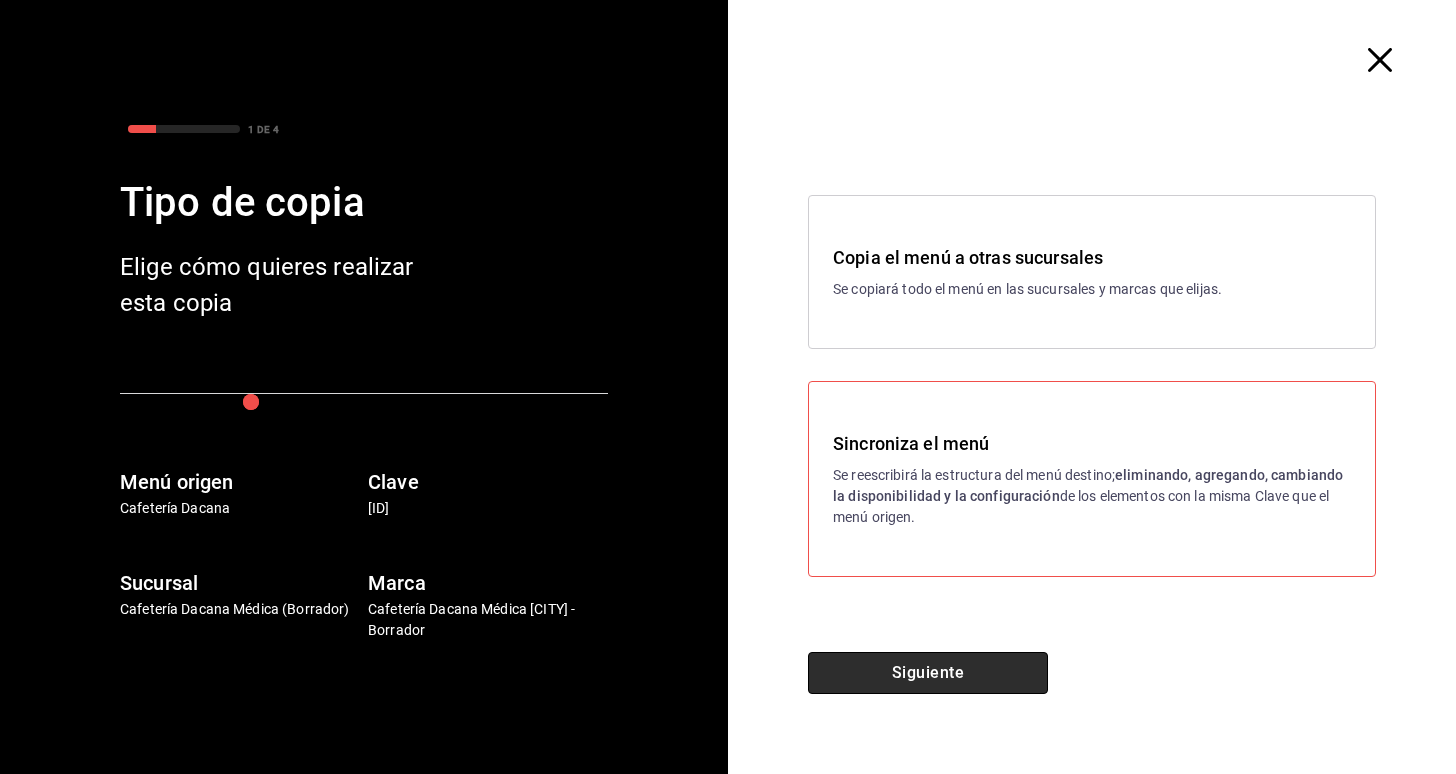 click on "Siguiente" at bounding box center [928, 673] 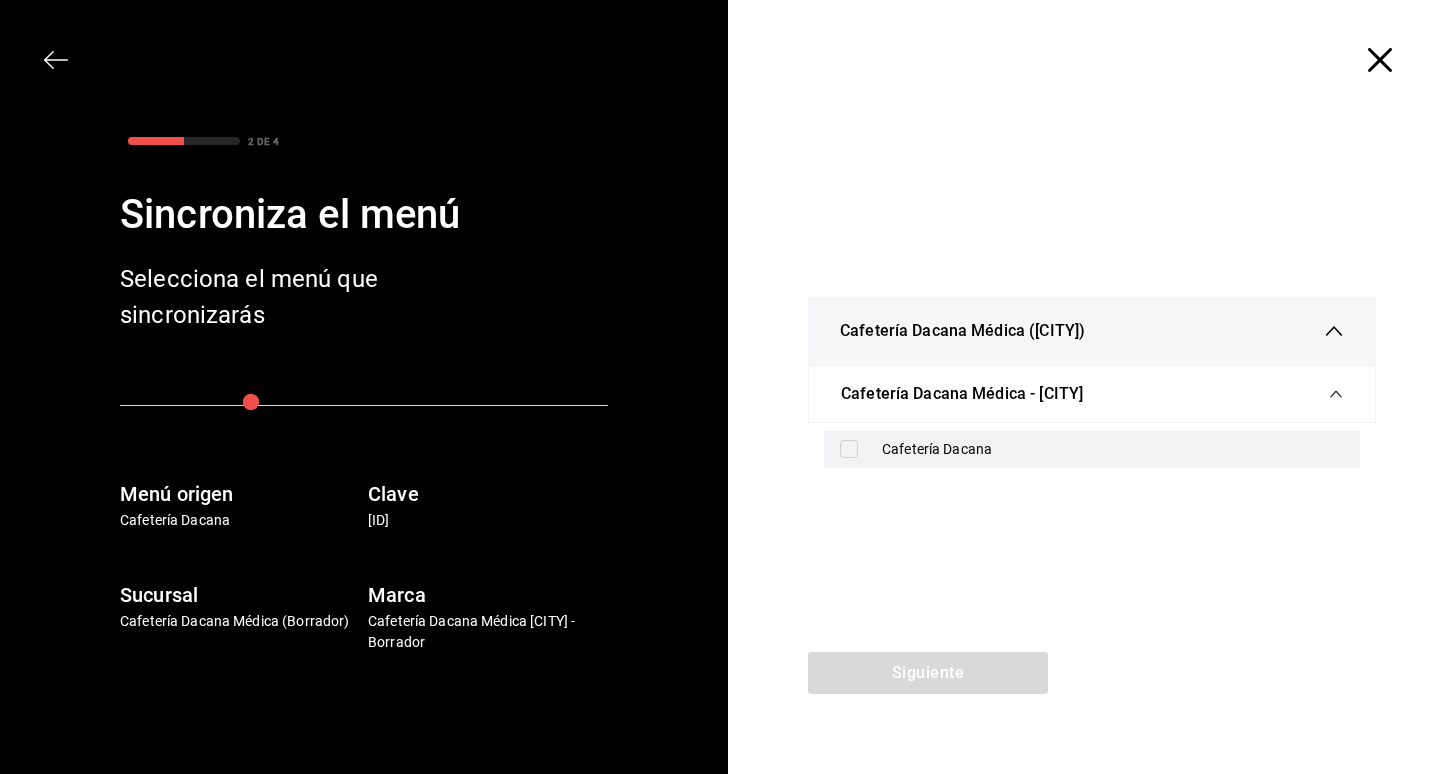 click on "Cafetería Dacana" at bounding box center [1113, 449] 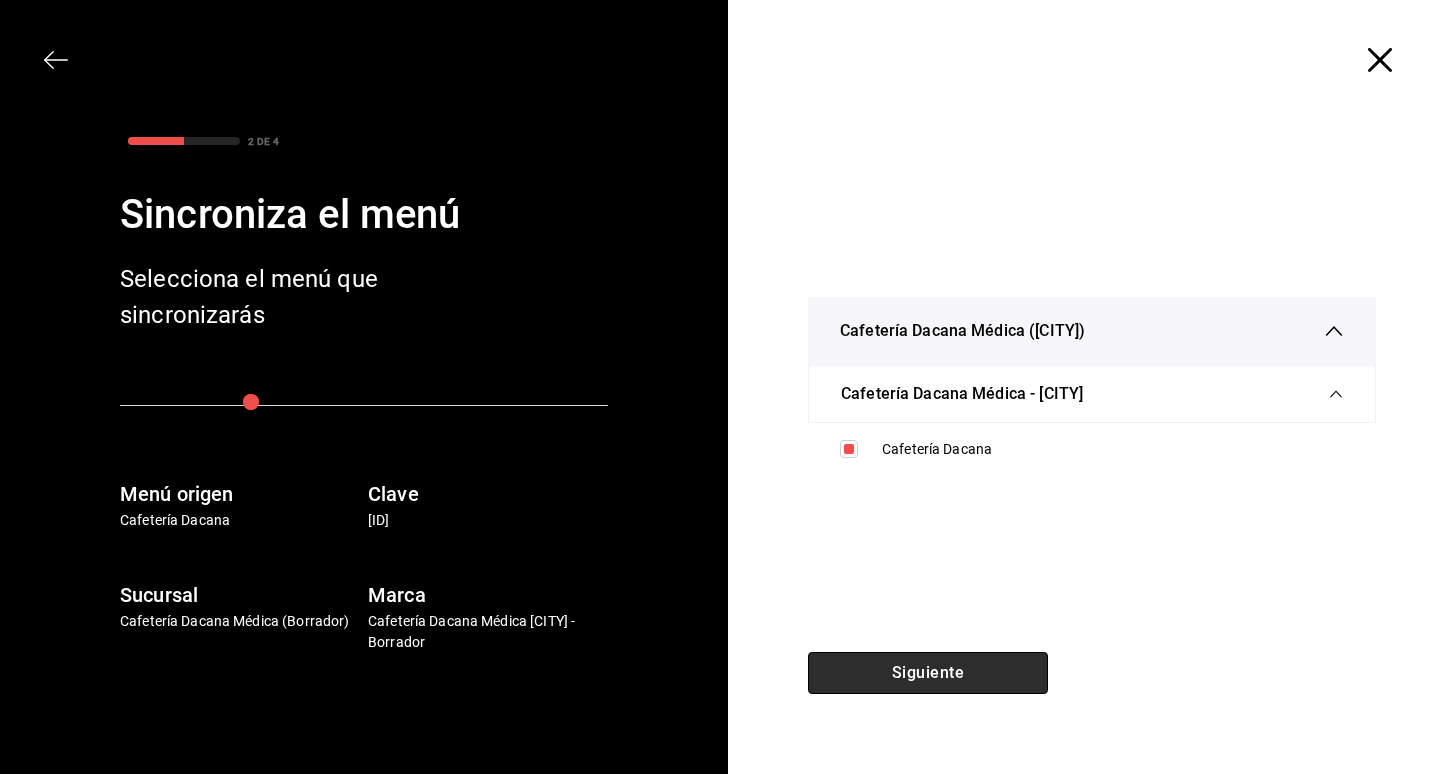 click on "Siguiente" at bounding box center (928, 673) 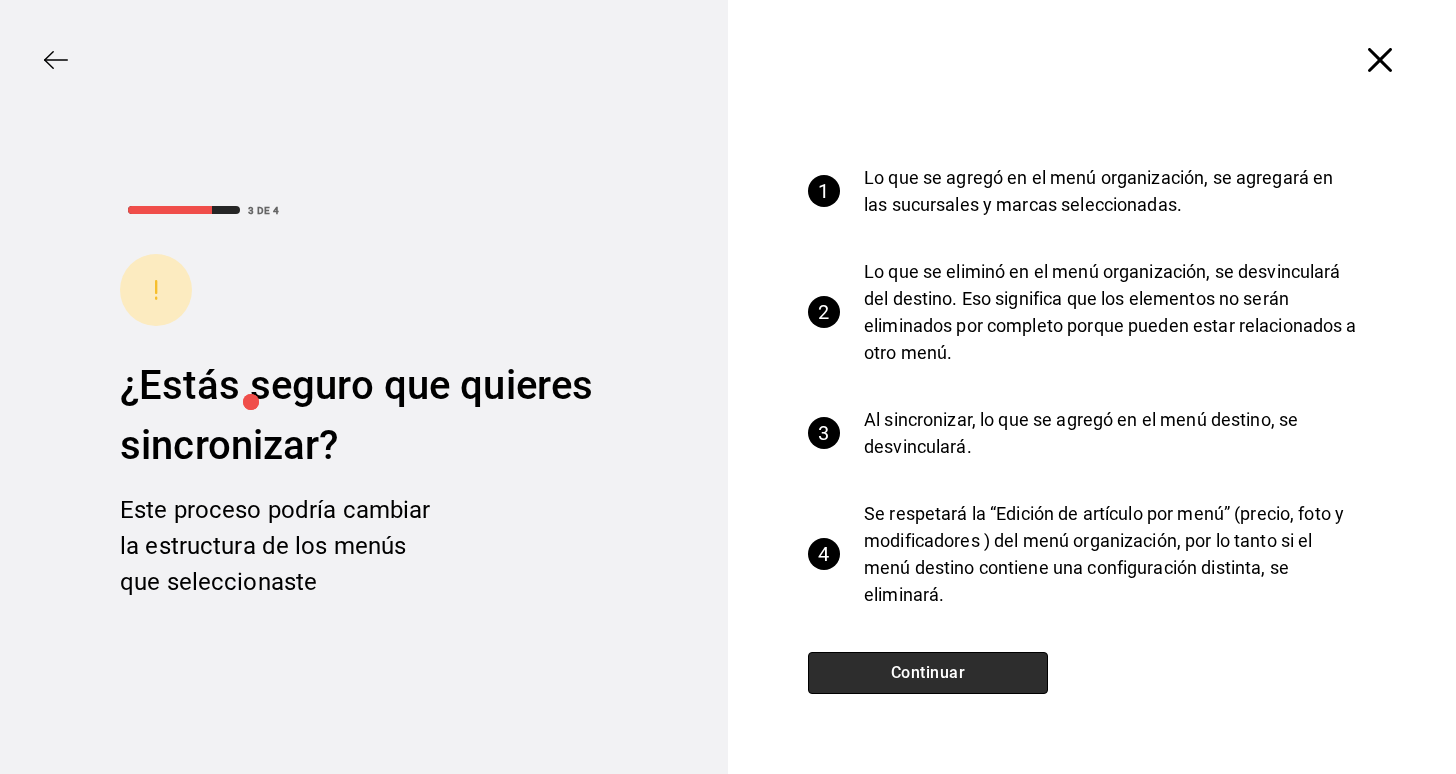 click on "Continuar" at bounding box center [928, 673] 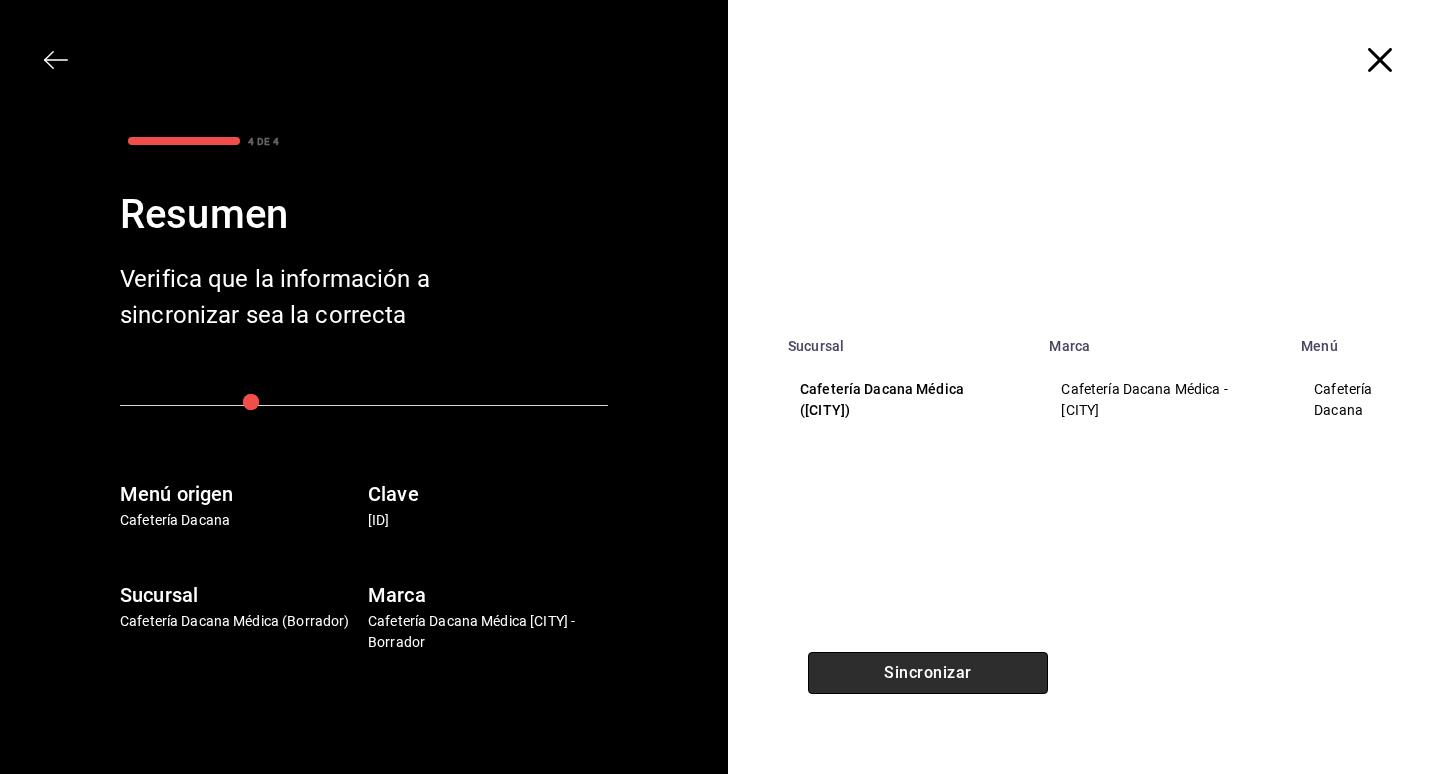 click on "Sincronizar" at bounding box center (928, 673) 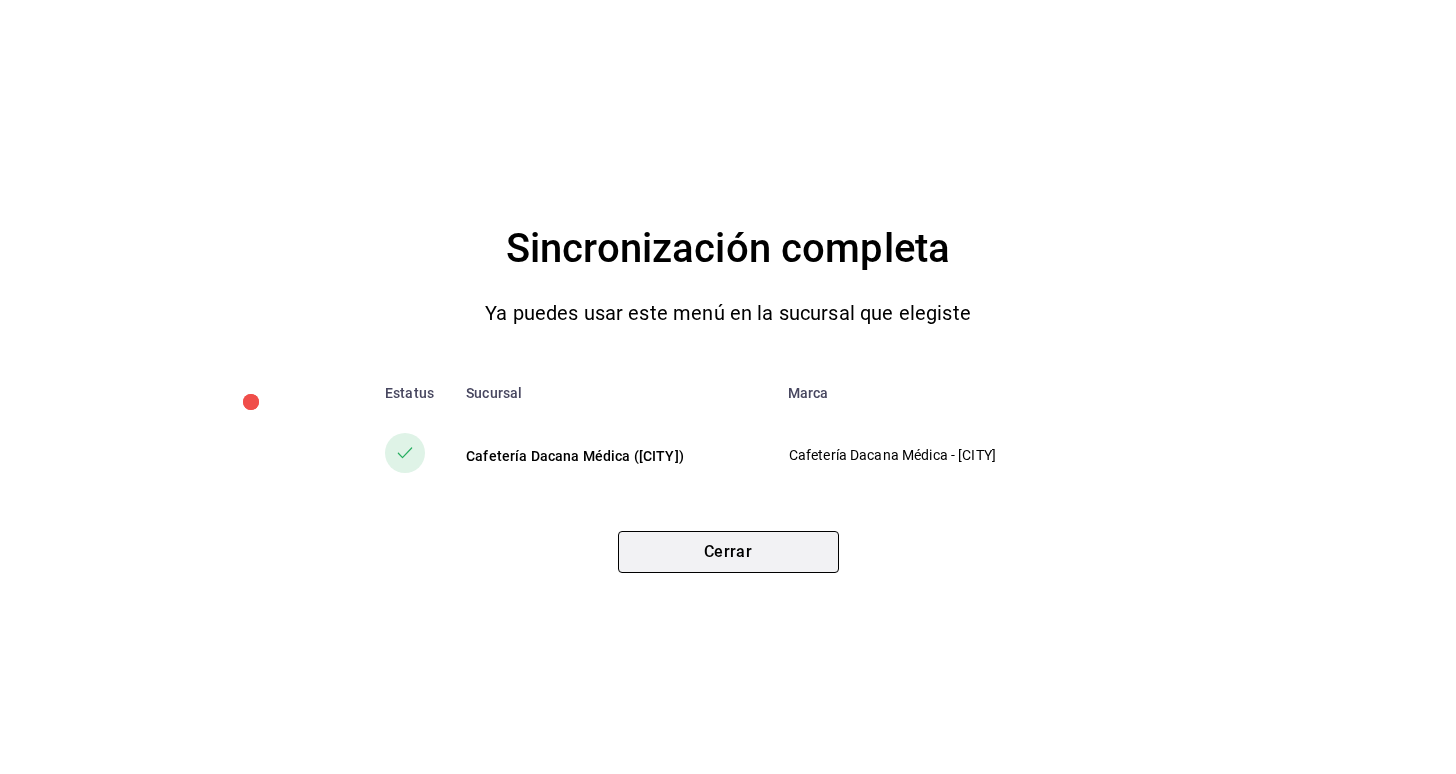 click on "Cerrar" at bounding box center (728, 552) 